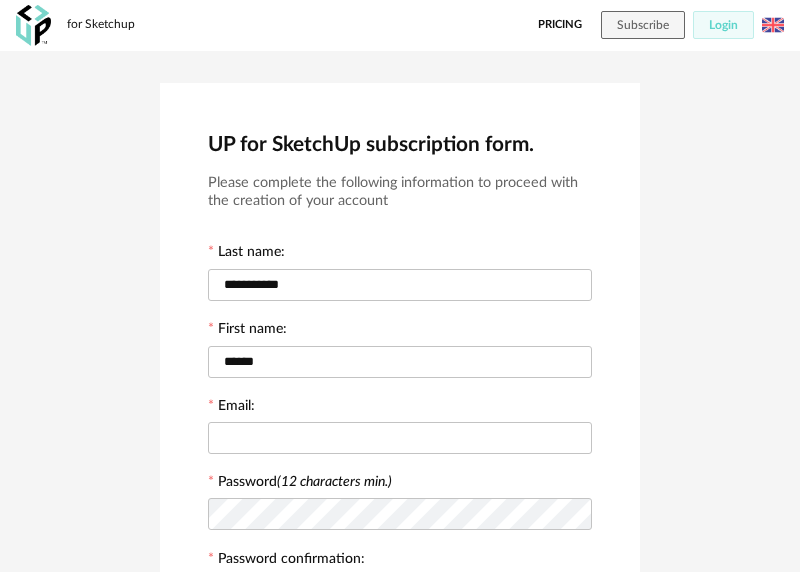 scroll, scrollTop: 202, scrollLeft: 0, axis: vertical 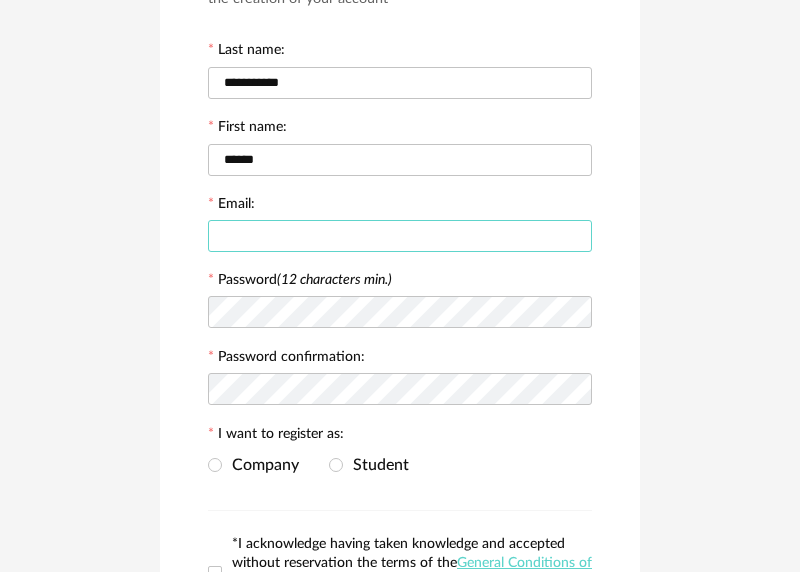 click at bounding box center [400, 236] 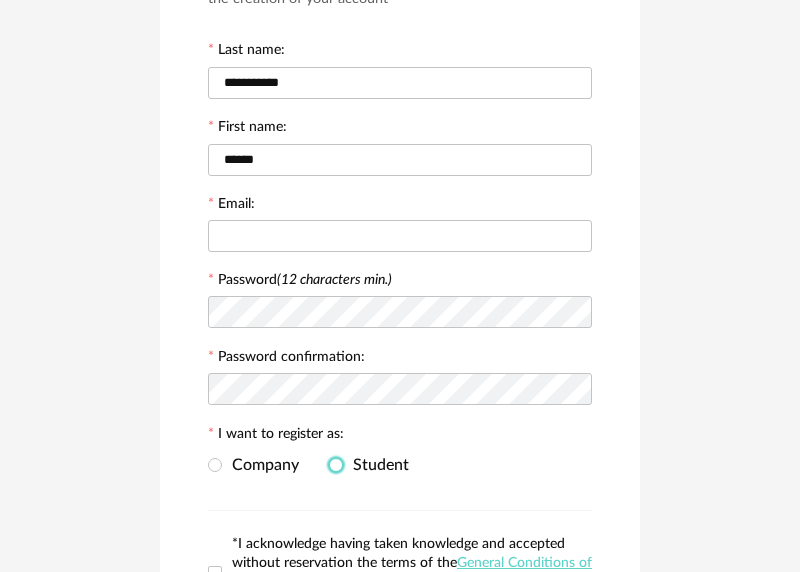 click at bounding box center (336, 465) 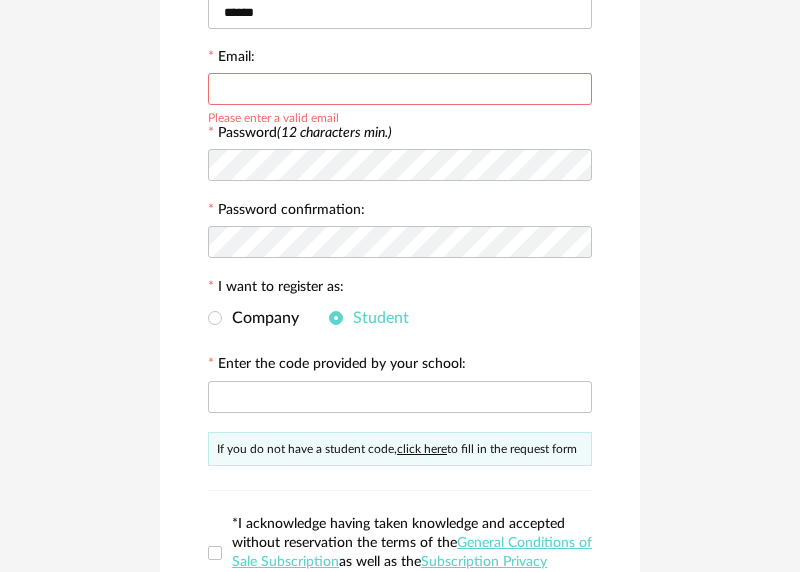 scroll, scrollTop: 371, scrollLeft: 0, axis: vertical 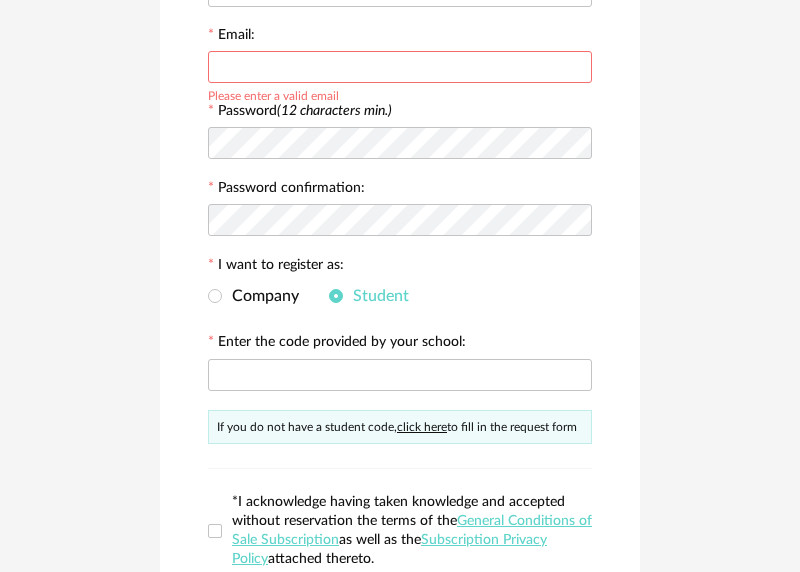click on "click here" at bounding box center [422, 427] 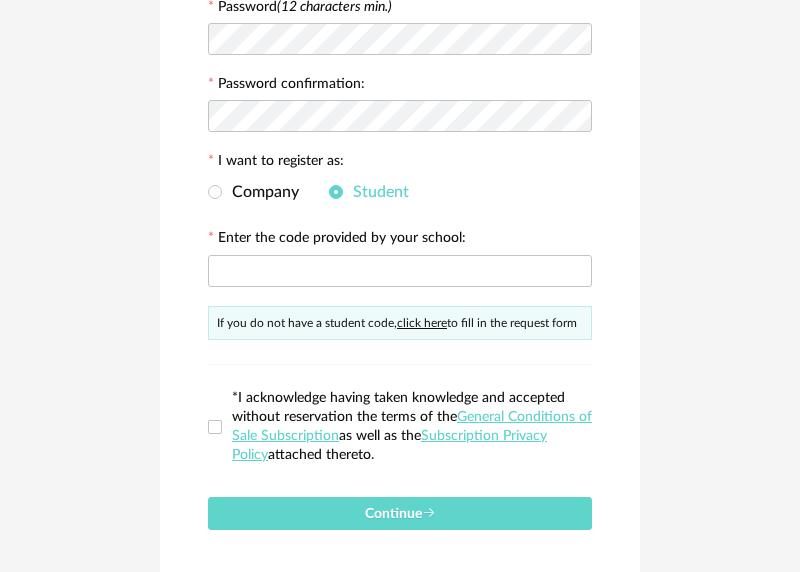scroll, scrollTop: 482, scrollLeft: 0, axis: vertical 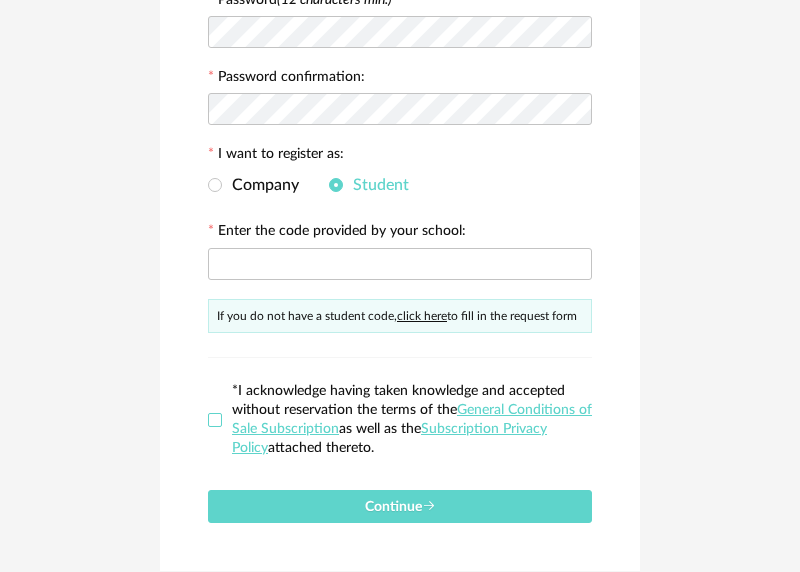 click at bounding box center [215, 420] 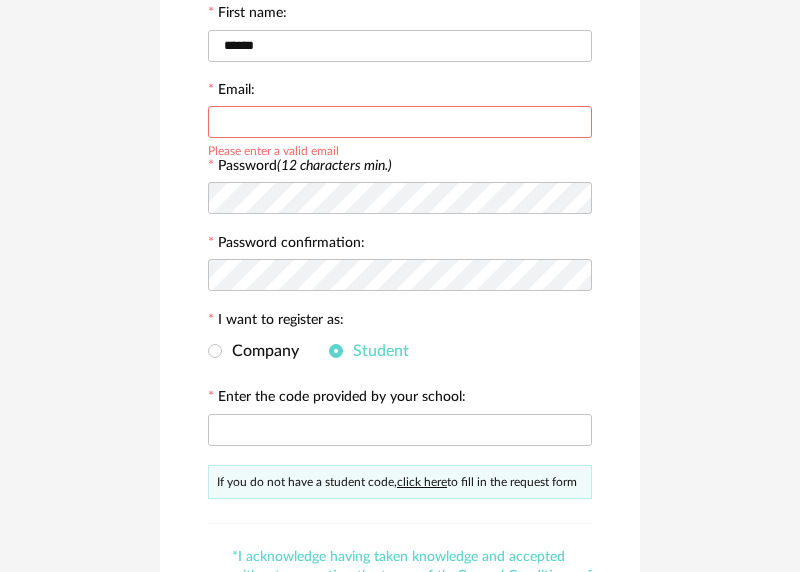 scroll, scrollTop: 268, scrollLeft: 0, axis: vertical 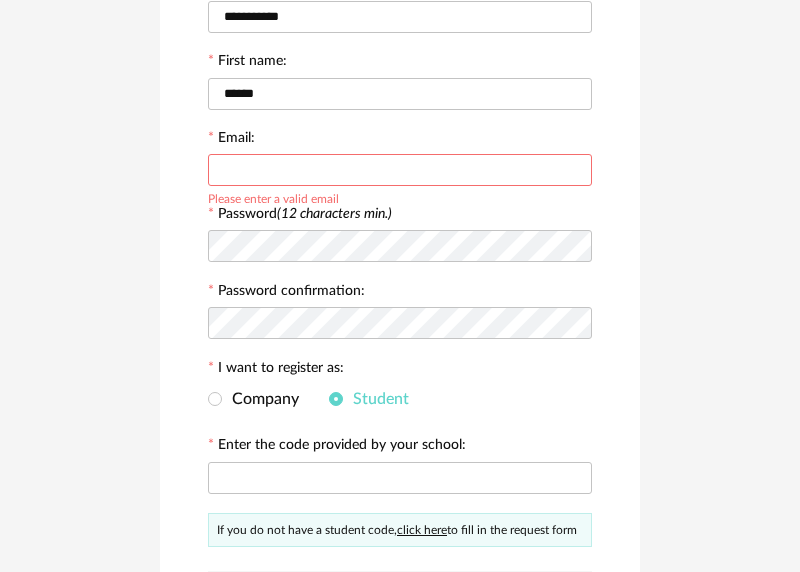 click at bounding box center (400, 170) 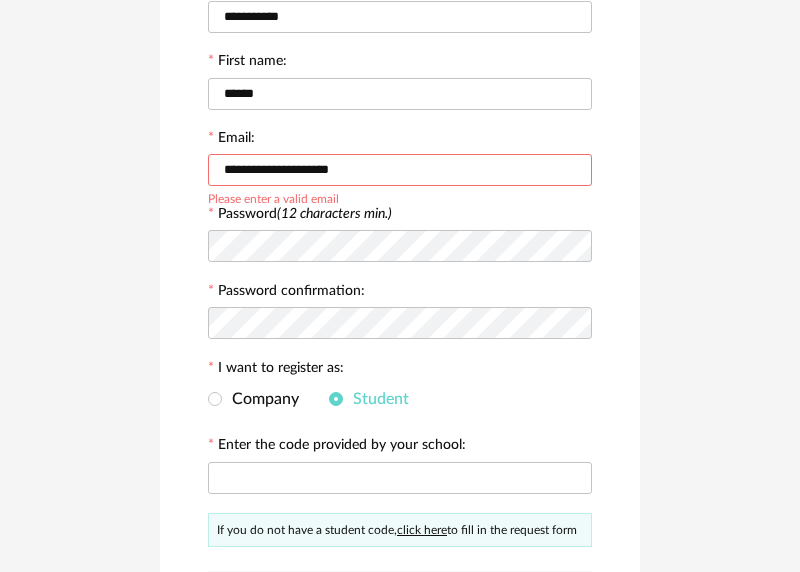 type on "**********" 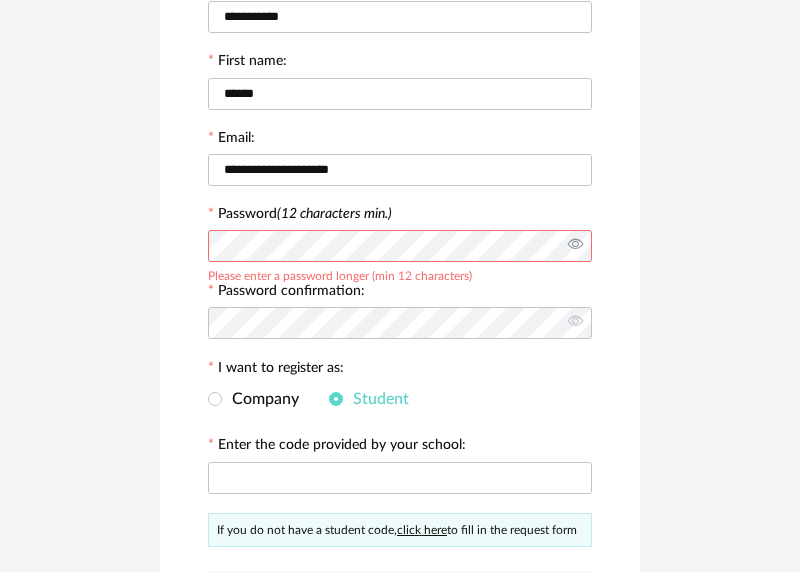click at bounding box center [574, 246] 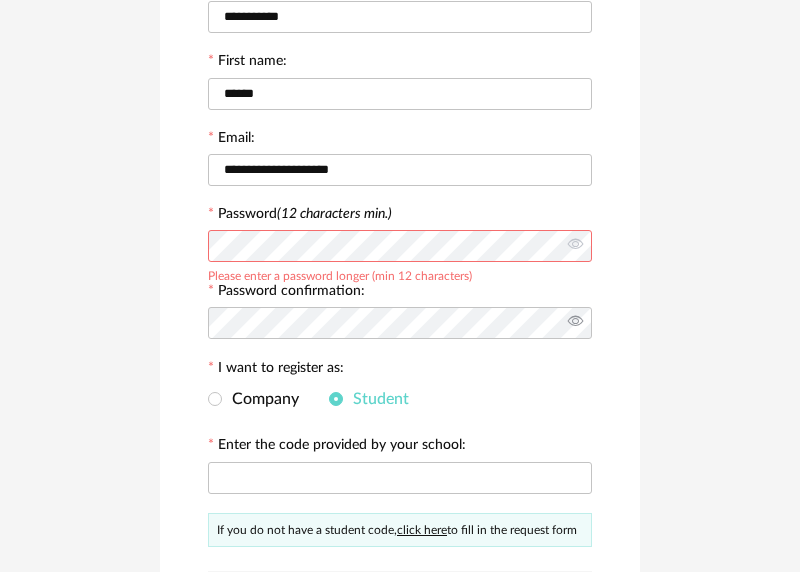 click at bounding box center (574, 323) 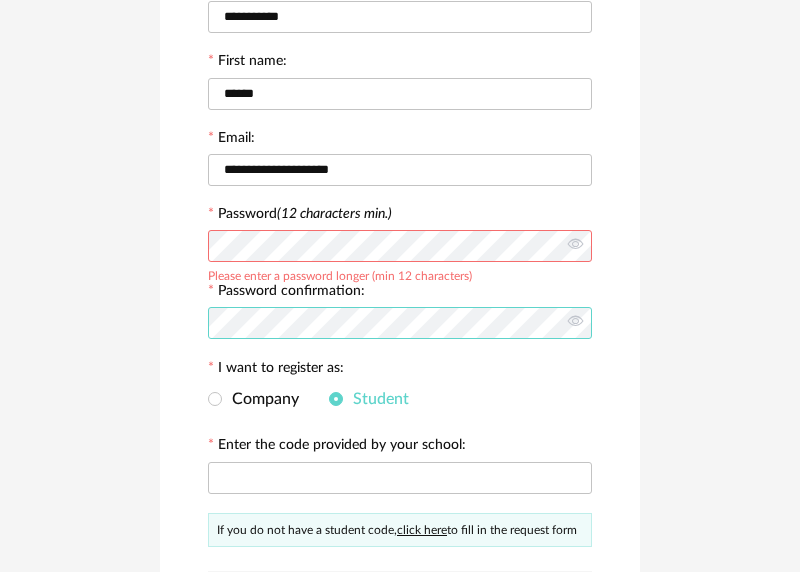 click on "**********" at bounding box center (400, 300) 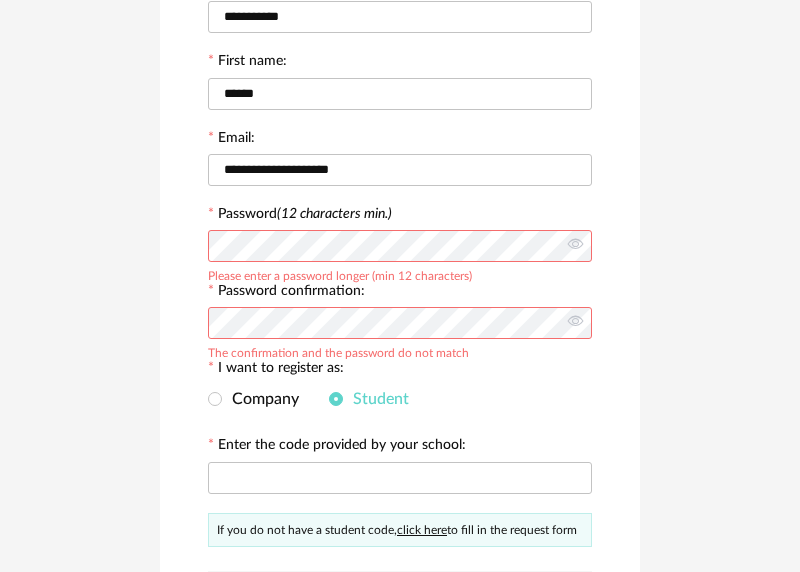 click on "**********" at bounding box center [400, 300] 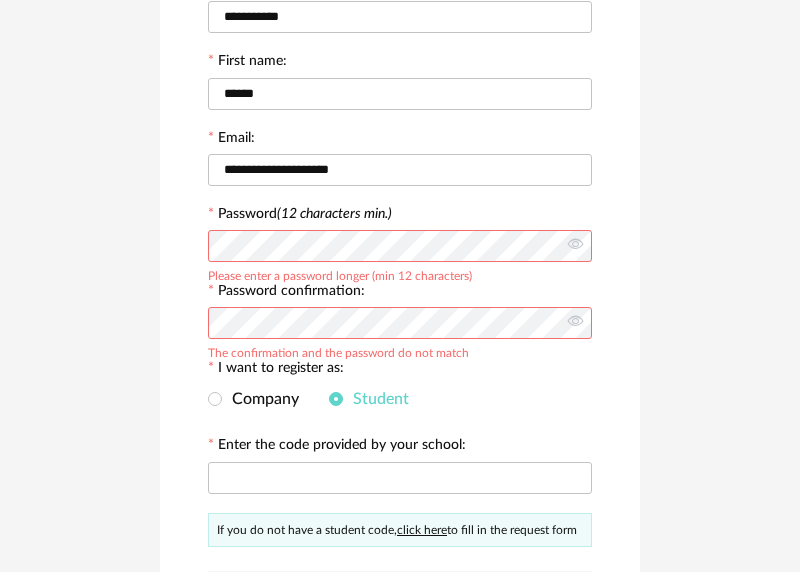 click on "Company   Student" at bounding box center (400, 400) 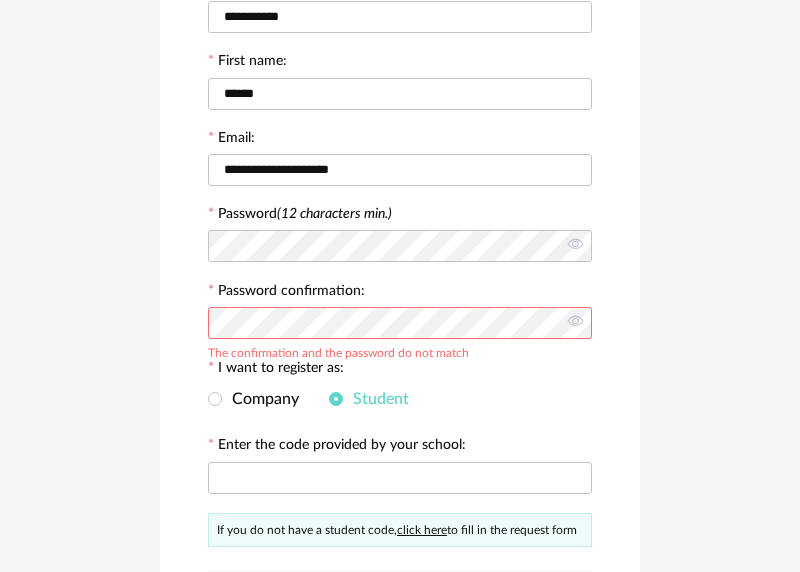 click on "**********" at bounding box center (400, 300) 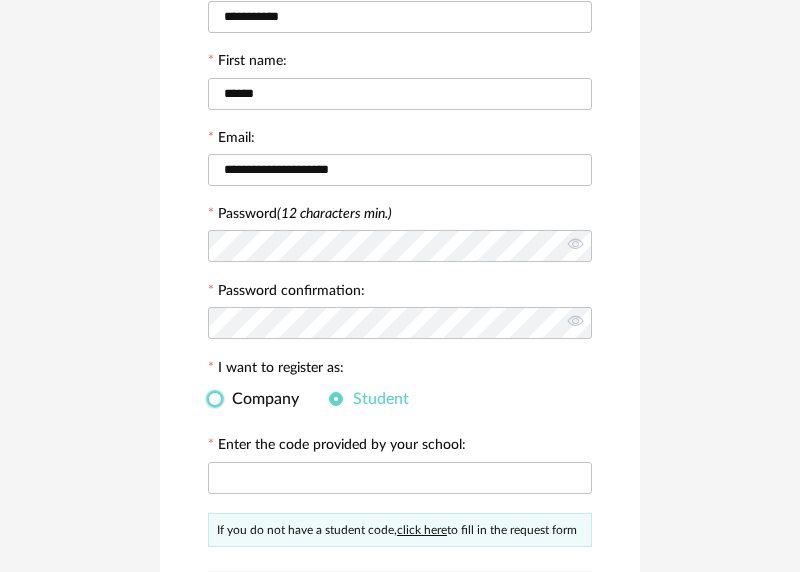 click at bounding box center (215, 399) 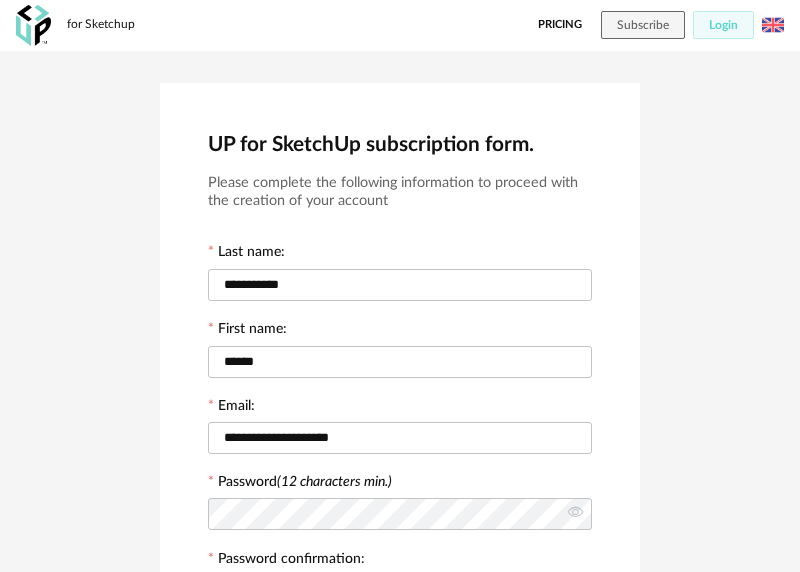 scroll, scrollTop: 436, scrollLeft: 0, axis: vertical 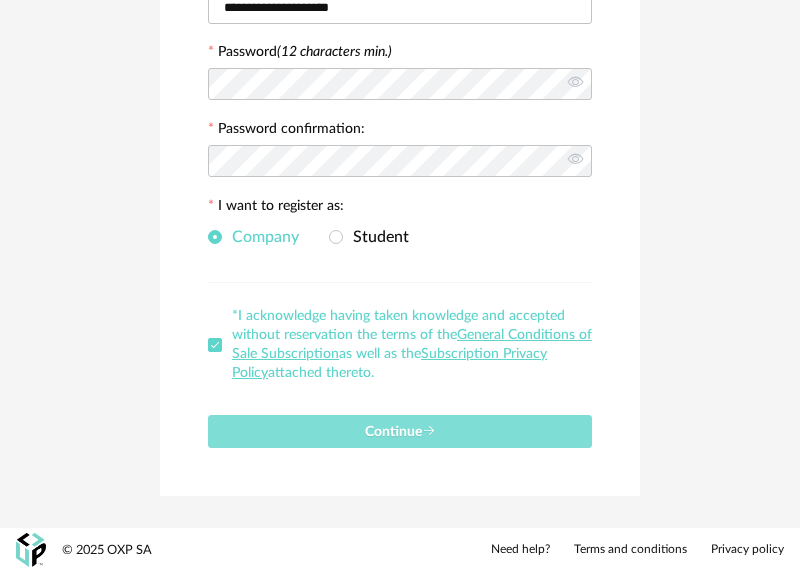 click on "Continue" at bounding box center (400, 432) 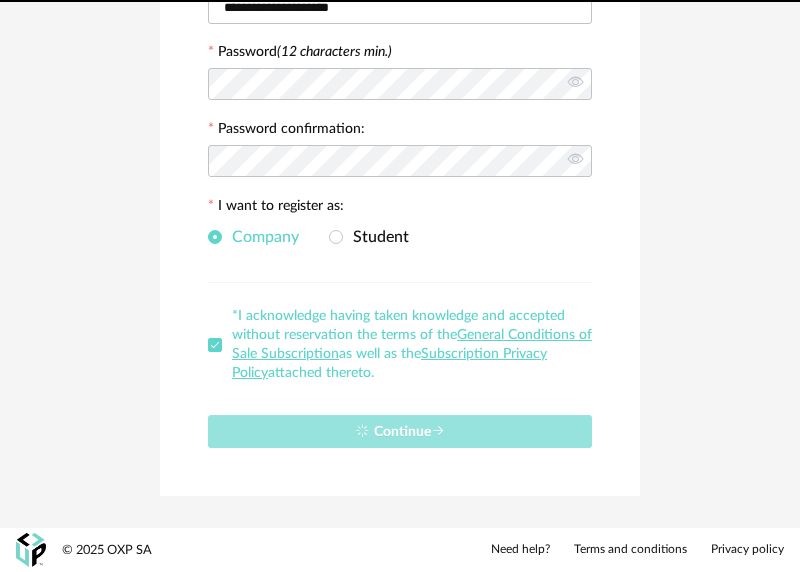 type 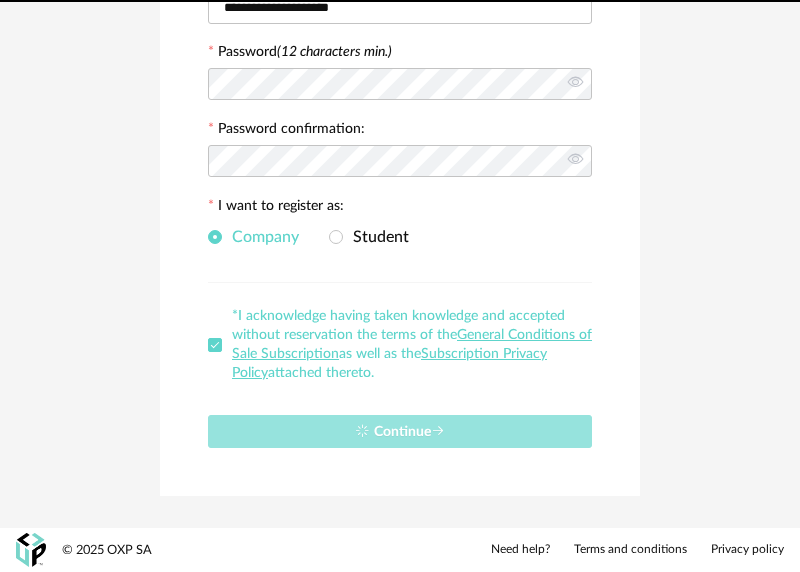 scroll, scrollTop: 0, scrollLeft: 0, axis: both 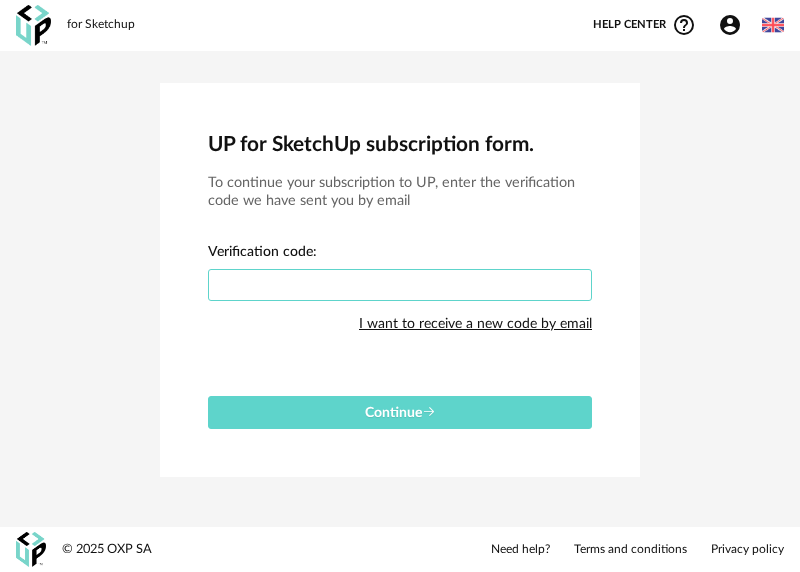 click at bounding box center (400, 285) 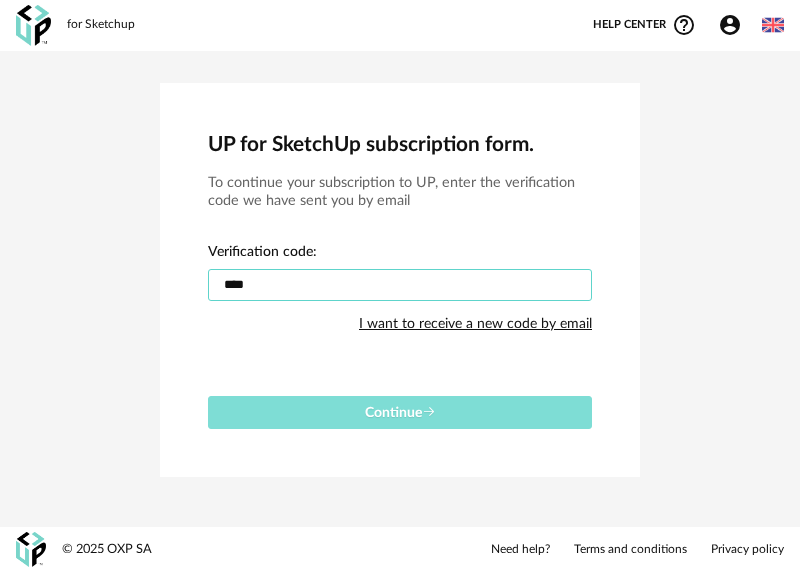 type on "****" 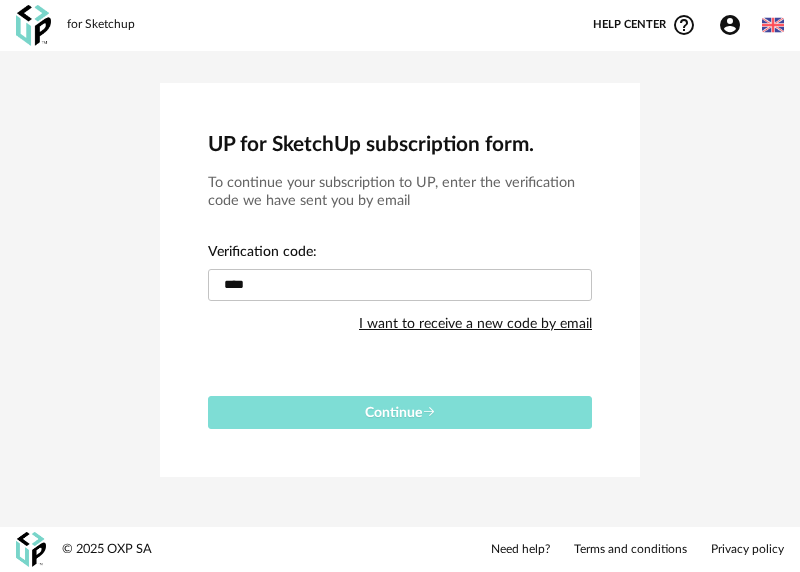 click on "Continue" at bounding box center [400, 412] 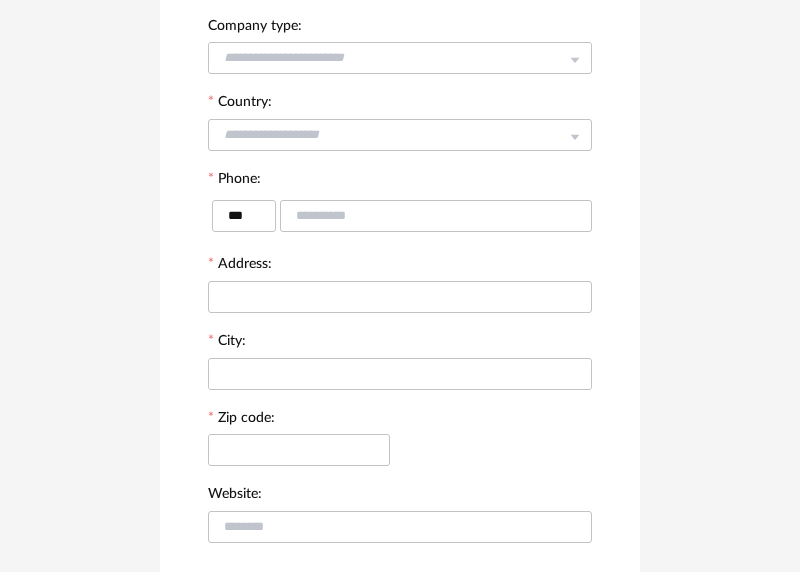 scroll, scrollTop: 0, scrollLeft: 0, axis: both 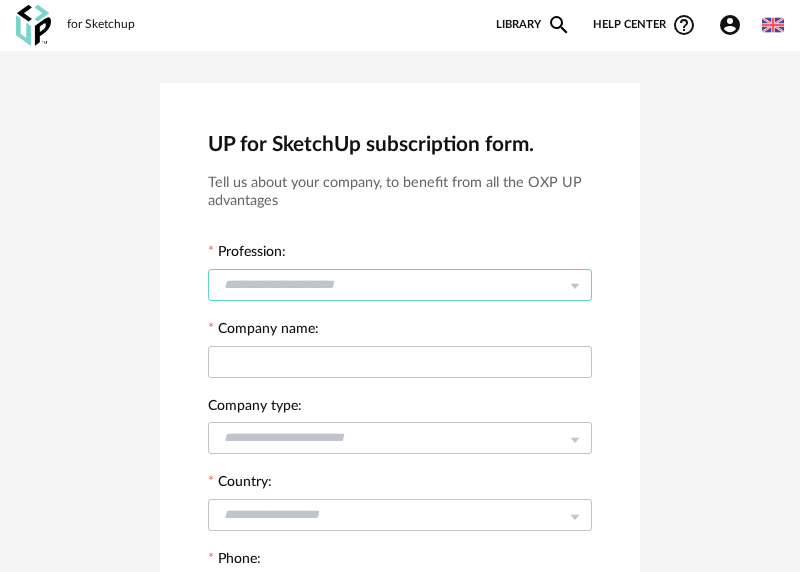 click at bounding box center (400, 285) 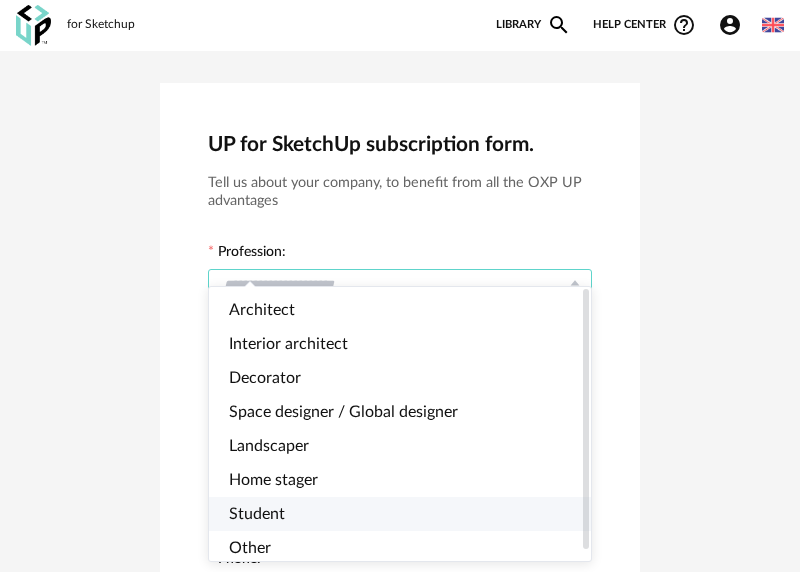 click on "Student" at bounding box center [400, 514] 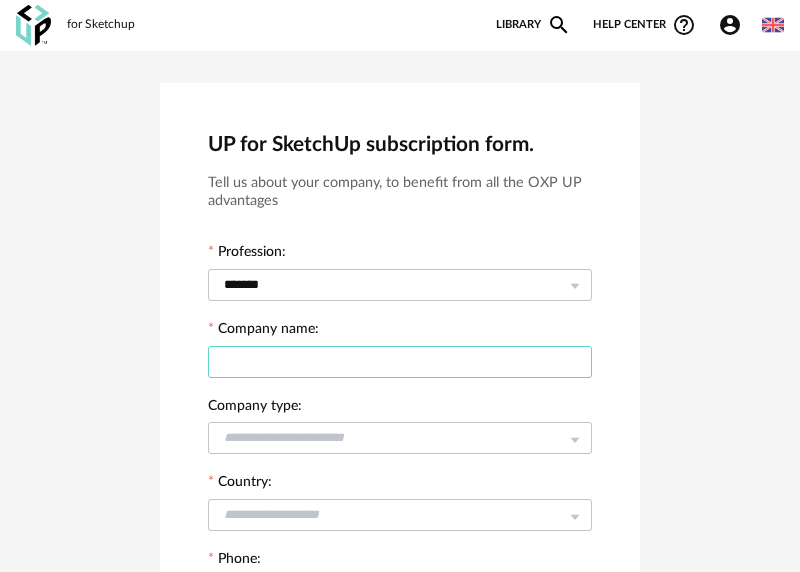 click at bounding box center [400, 362] 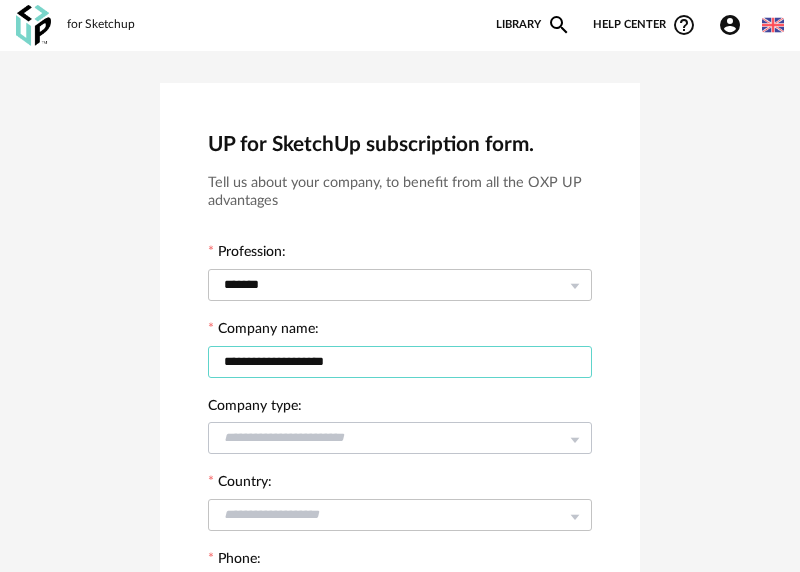 type on "**********" 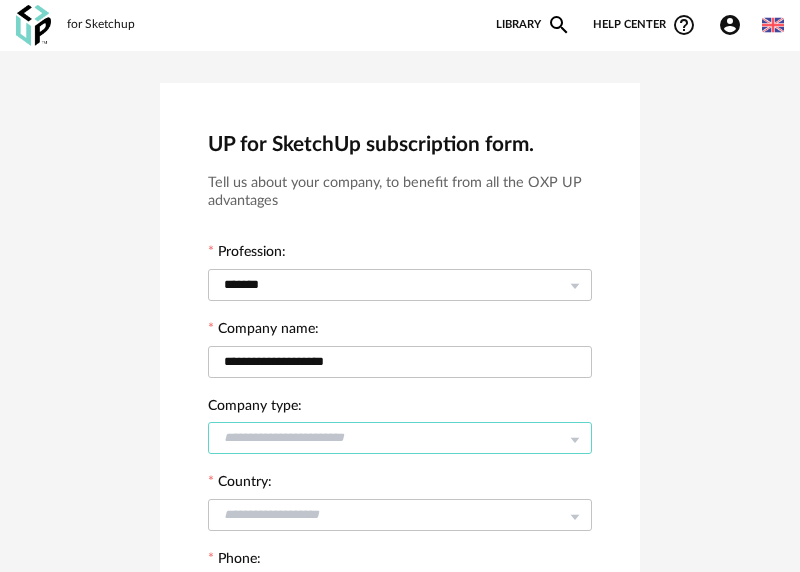 click at bounding box center (400, 438) 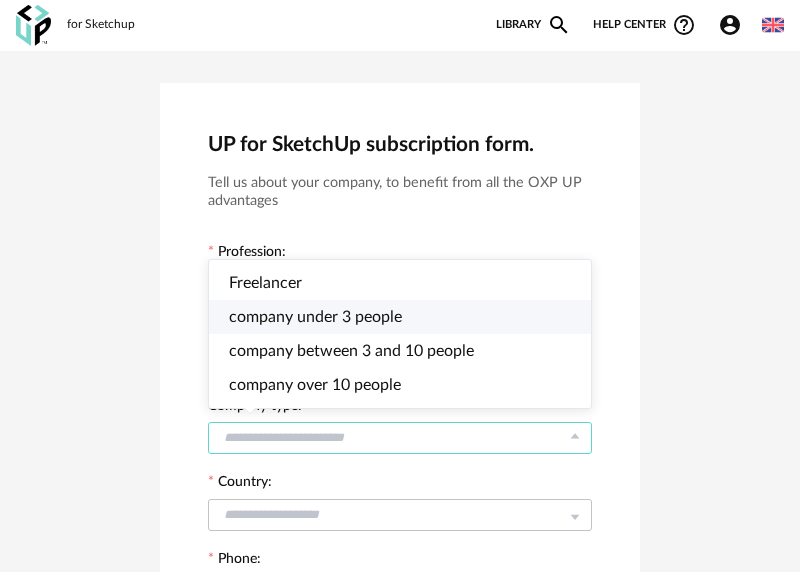 click on "company under 3 people" at bounding box center [400, 317] 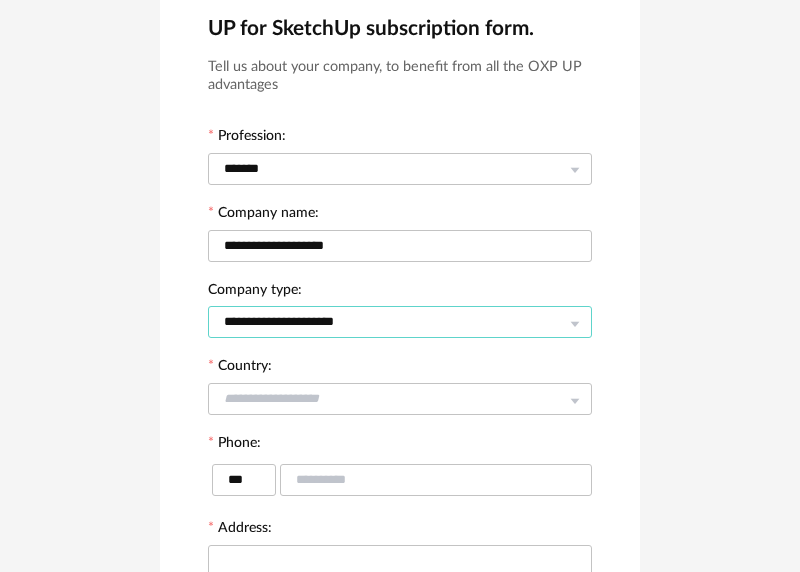 scroll, scrollTop: 174, scrollLeft: 0, axis: vertical 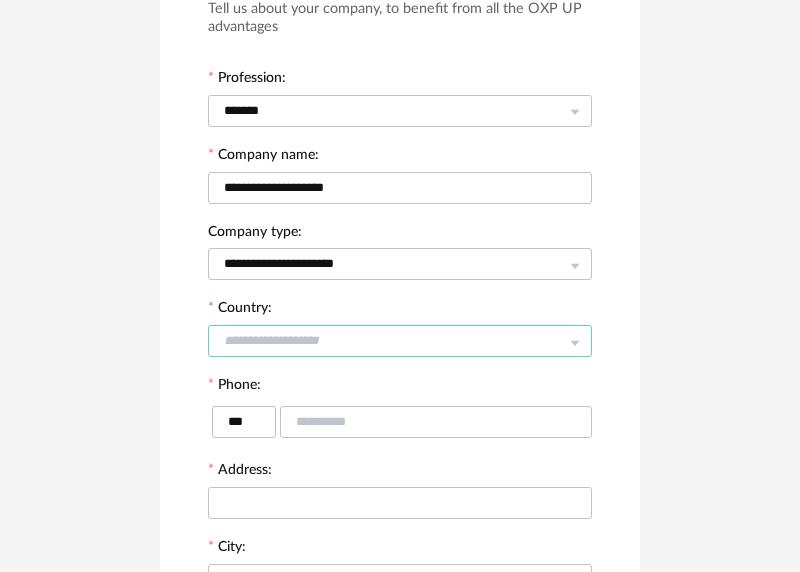 click at bounding box center [400, 341] 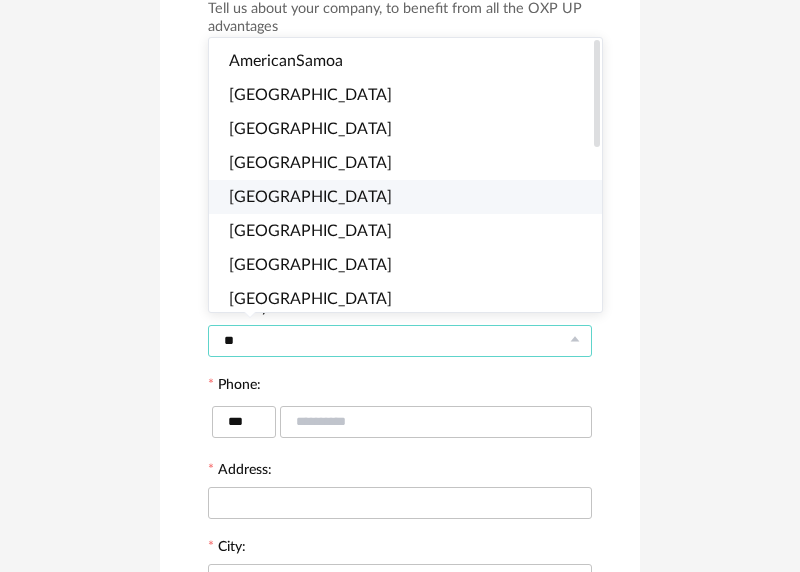 click on "Canada" at bounding box center [405, 197] 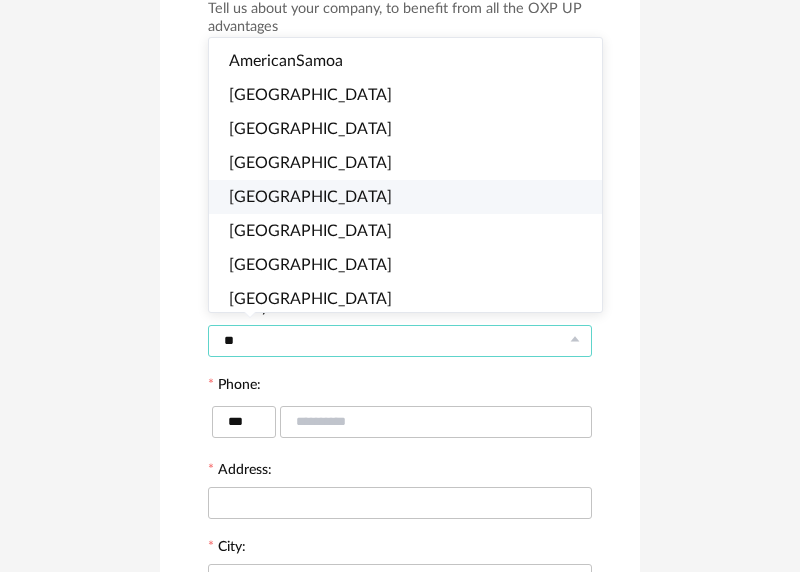 type on "******" 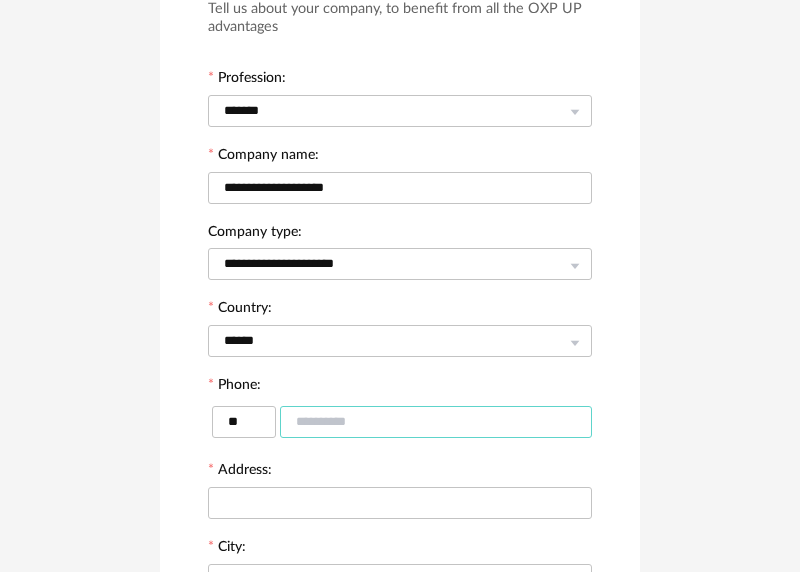 click at bounding box center (436, 422) 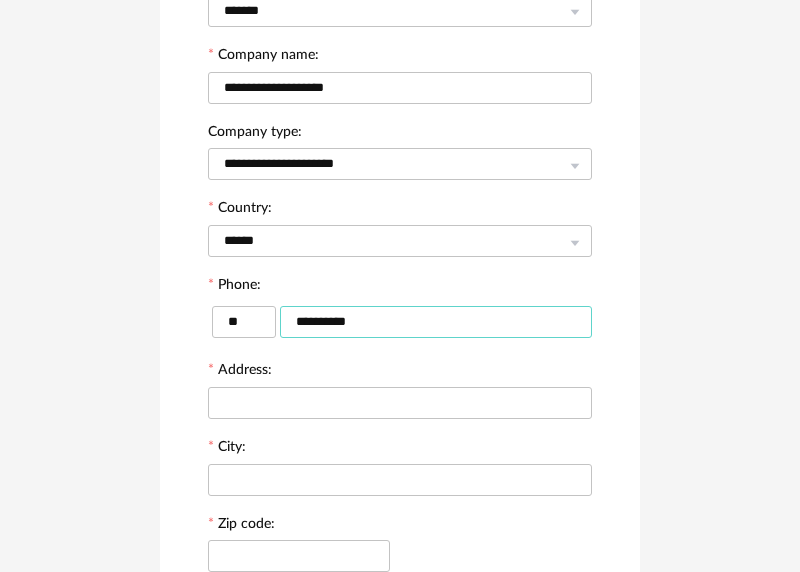 scroll, scrollTop: 293, scrollLeft: 0, axis: vertical 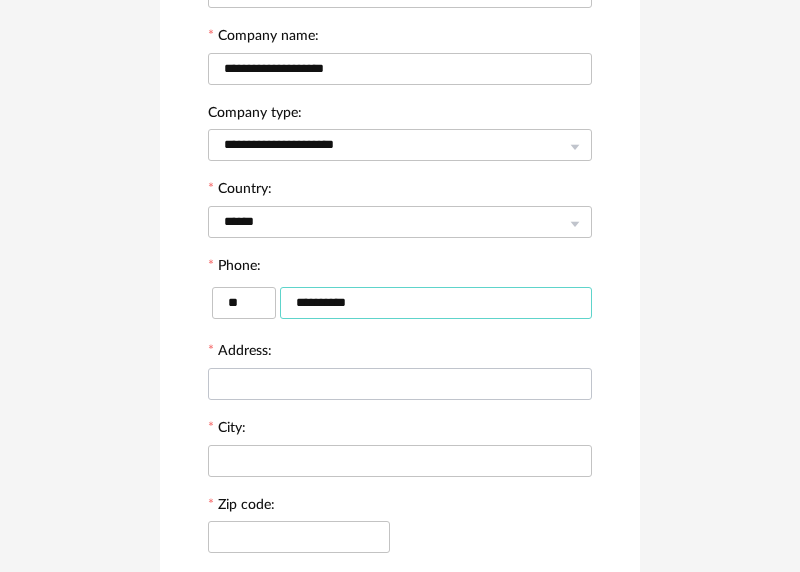 type on "**********" 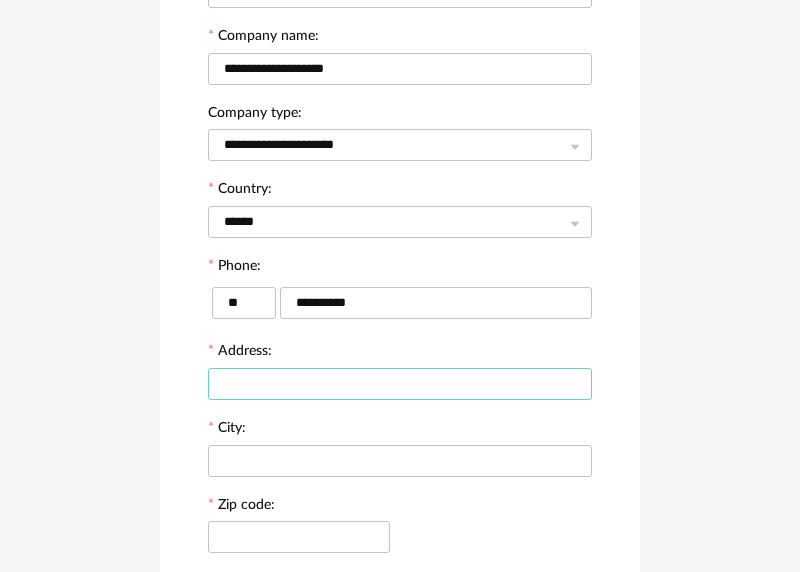 click at bounding box center (400, 384) 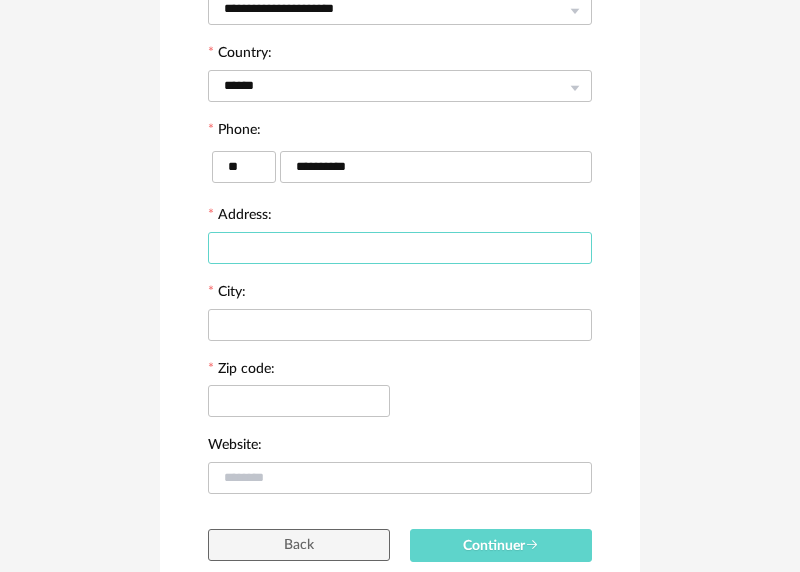 scroll, scrollTop: 553, scrollLeft: 0, axis: vertical 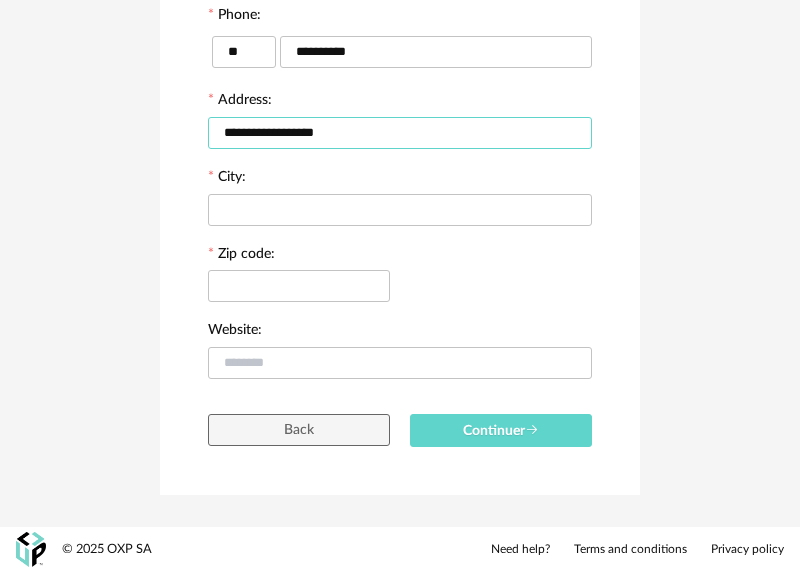 type on "**********" 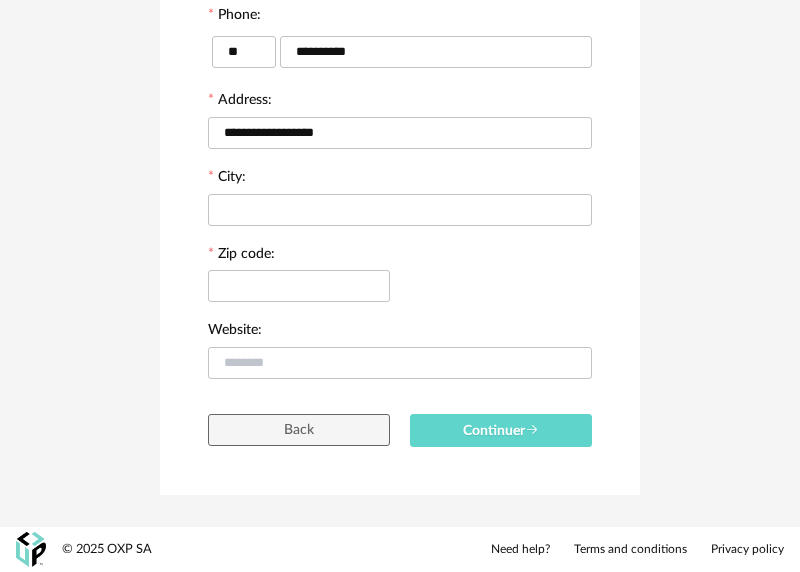 click on "**********" at bounding box center [400, 39] 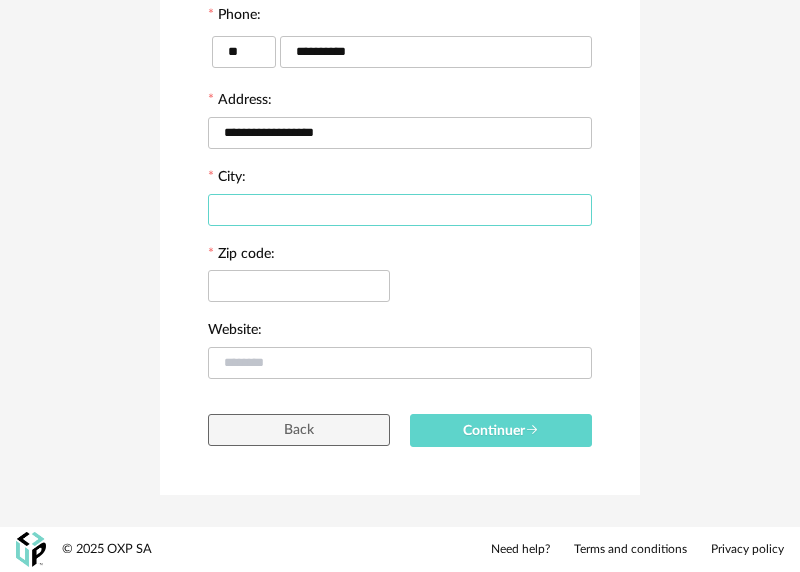 click at bounding box center [400, 210] 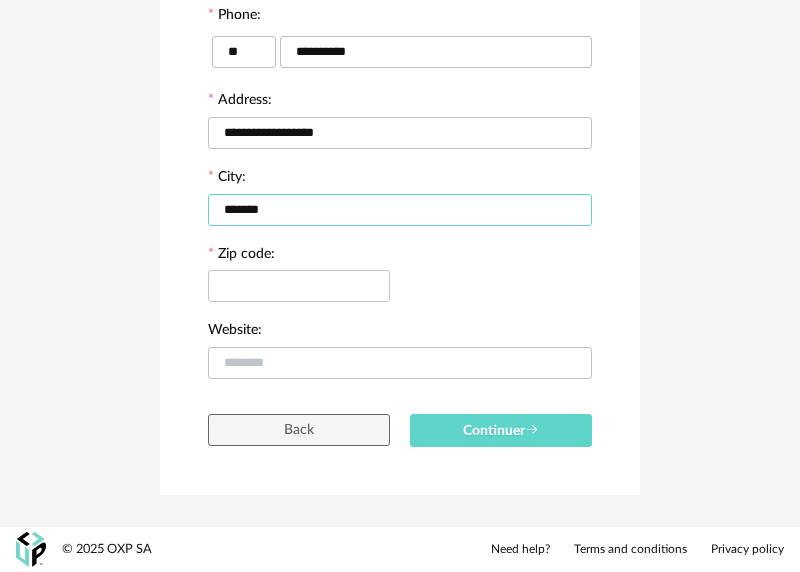type on "*******" 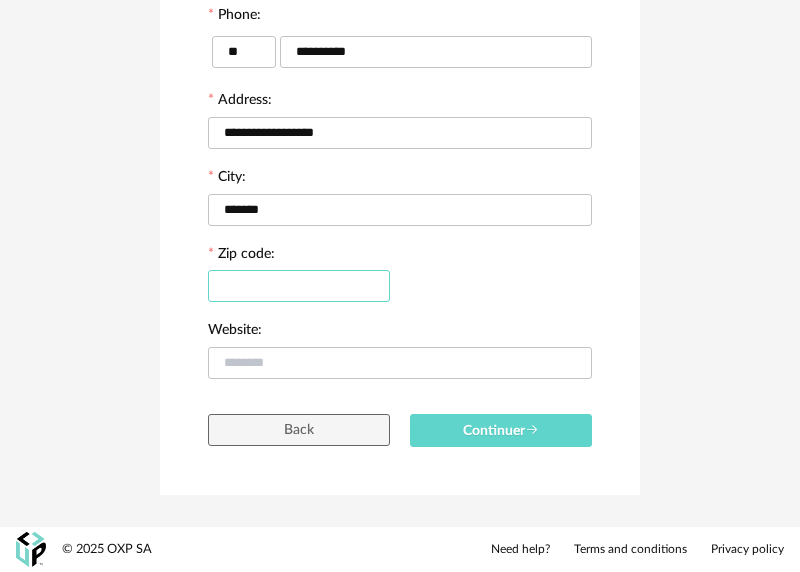 click at bounding box center [299, 286] 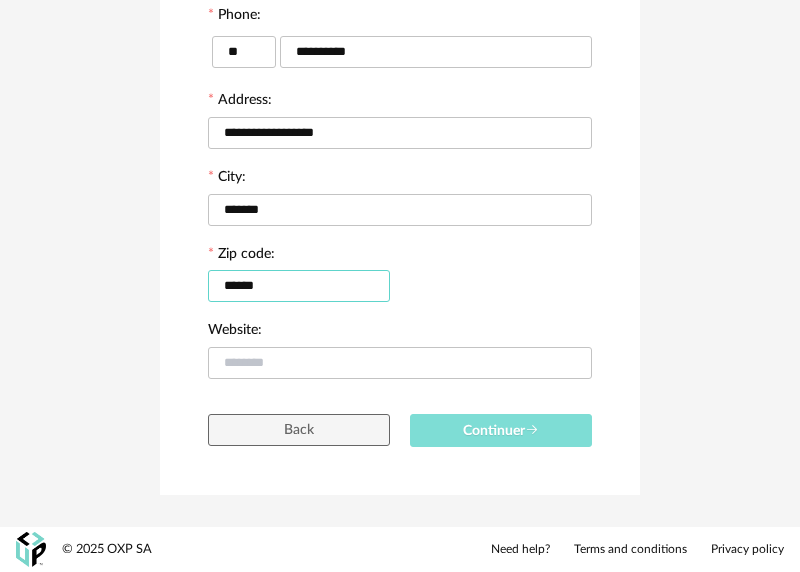 type on "******" 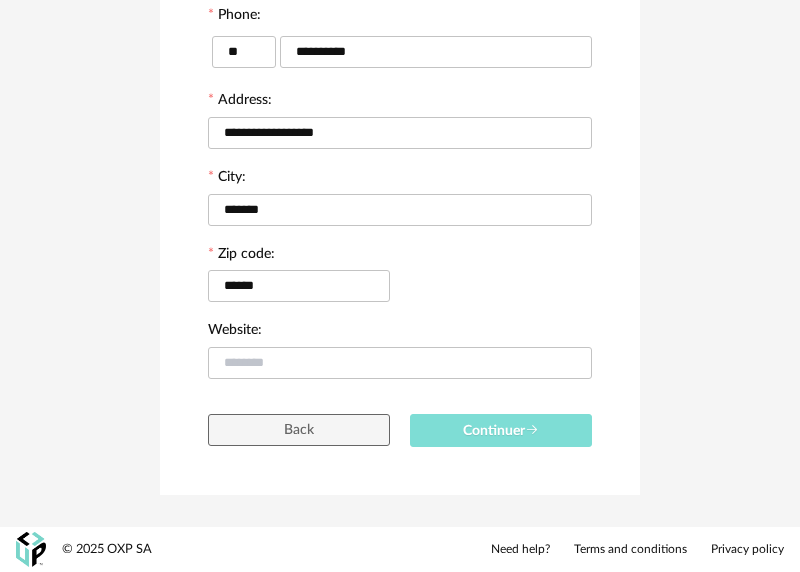 click on "Continuer" at bounding box center [501, 431] 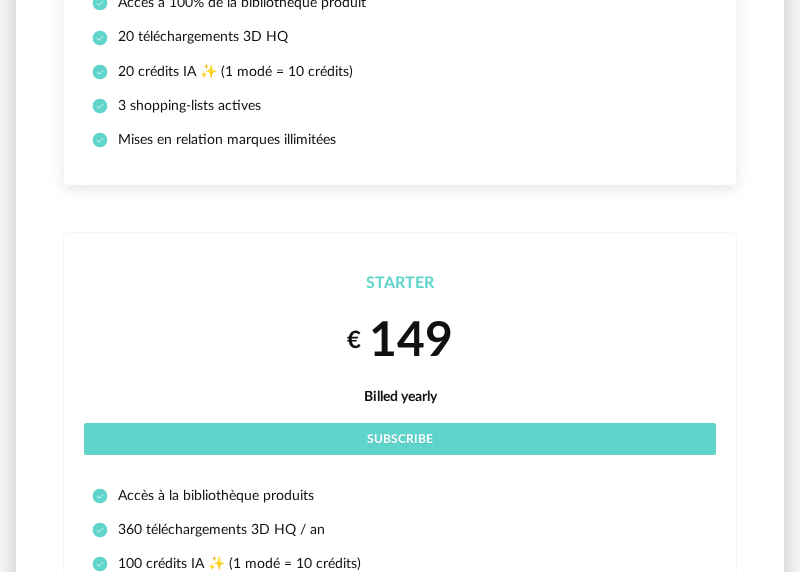 scroll, scrollTop: 0, scrollLeft: 0, axis: both 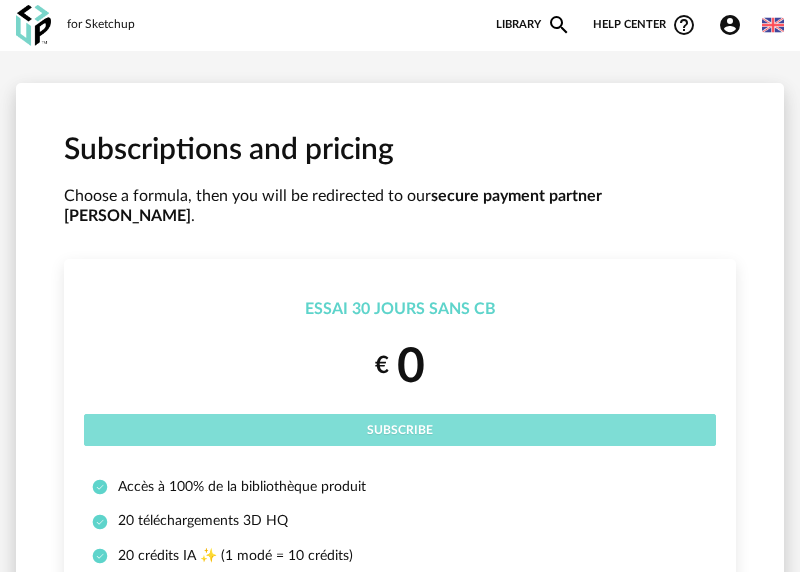 click on "Subscribe" at bounding box center [400, 430] 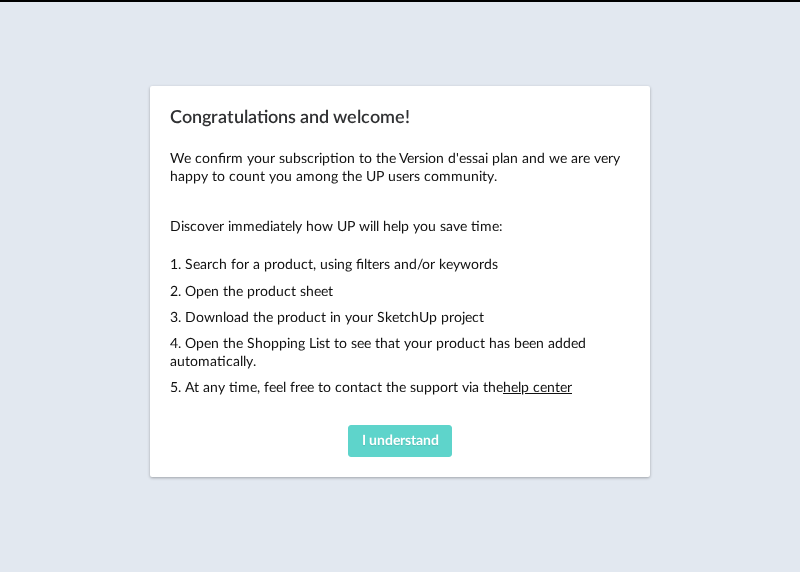 scroll, scrollTop: 0, scrollLeft: 0, axis: both 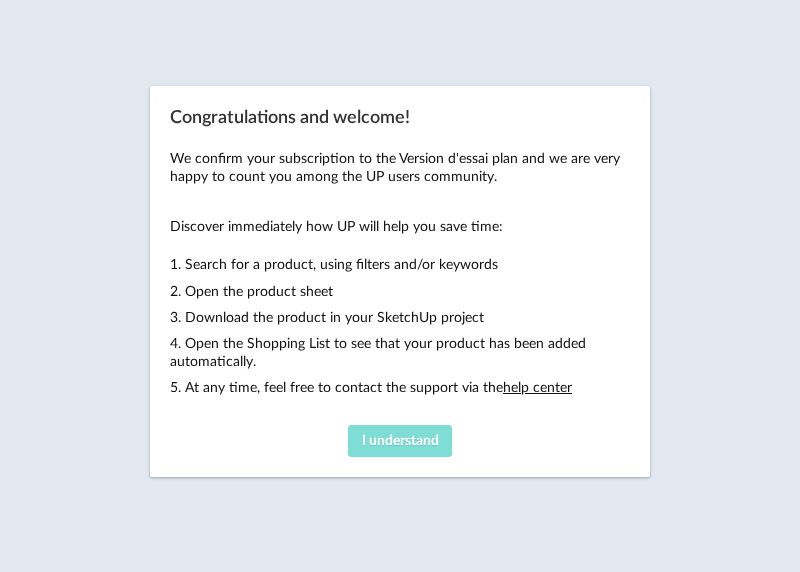 click on "I understand" at bounding box center (400, 441) 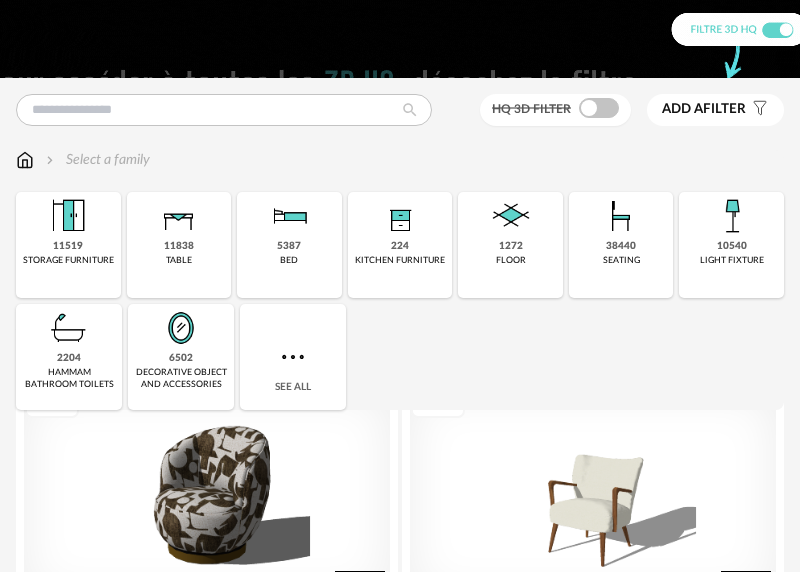 scroll, scrollTop: 0, scrollLeft: 0, axis: both 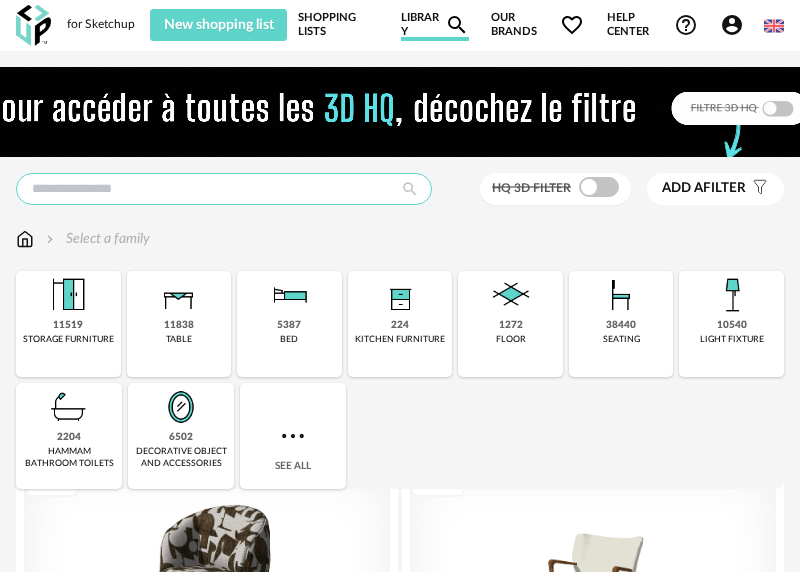 click at bounding box center (224, 189) 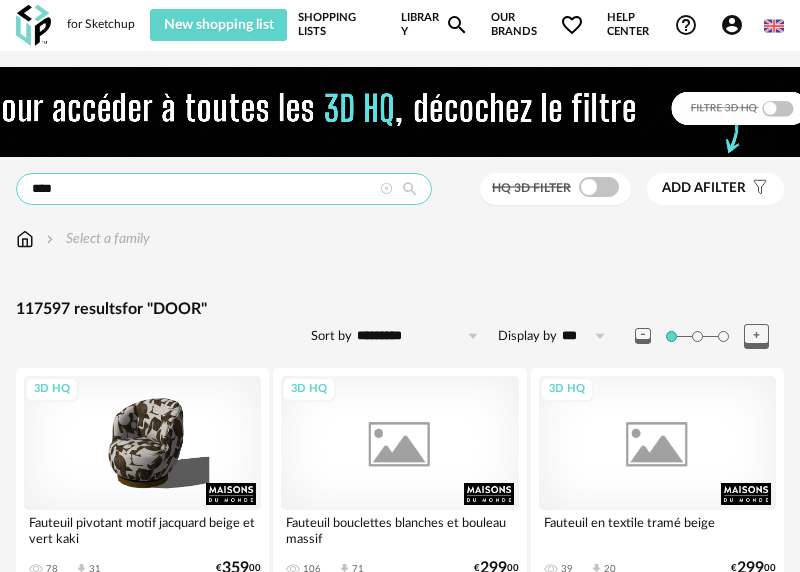 type on "****" 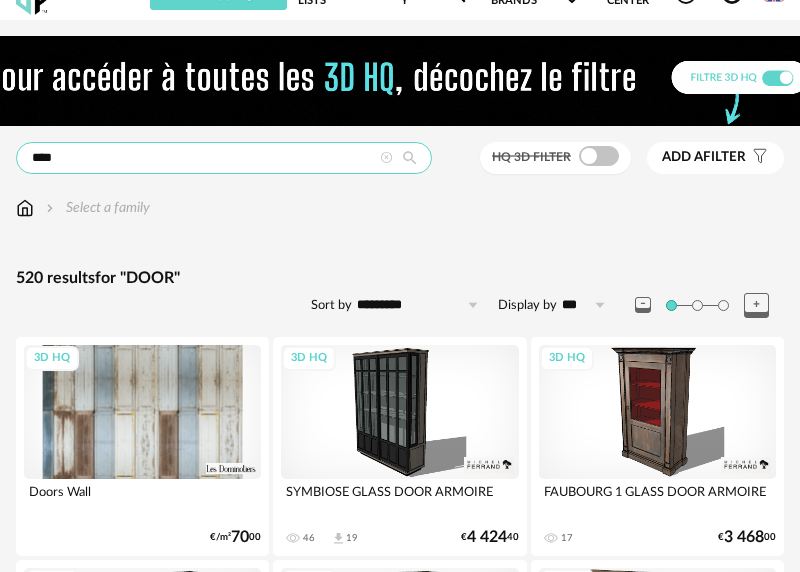 scroll, scrollTop: 56, scrollLeft: 0, axis: vertical 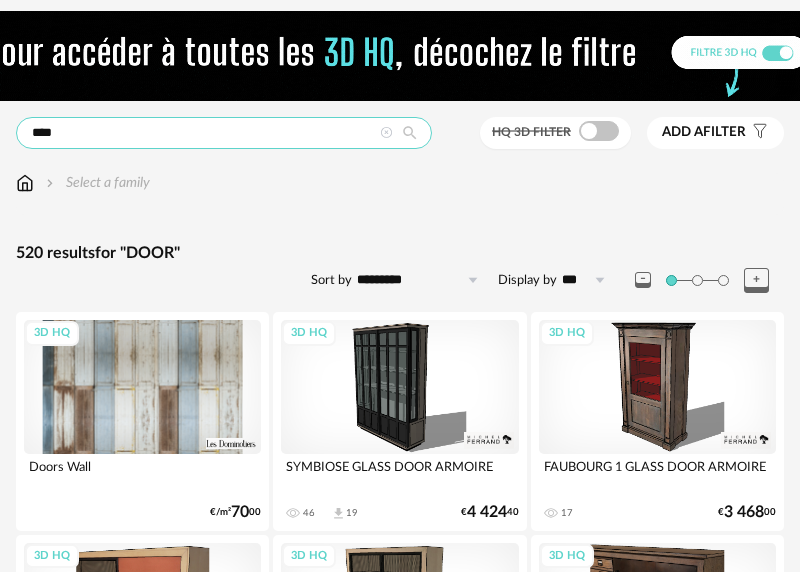 click on "****" at bounding box center [224, 133] 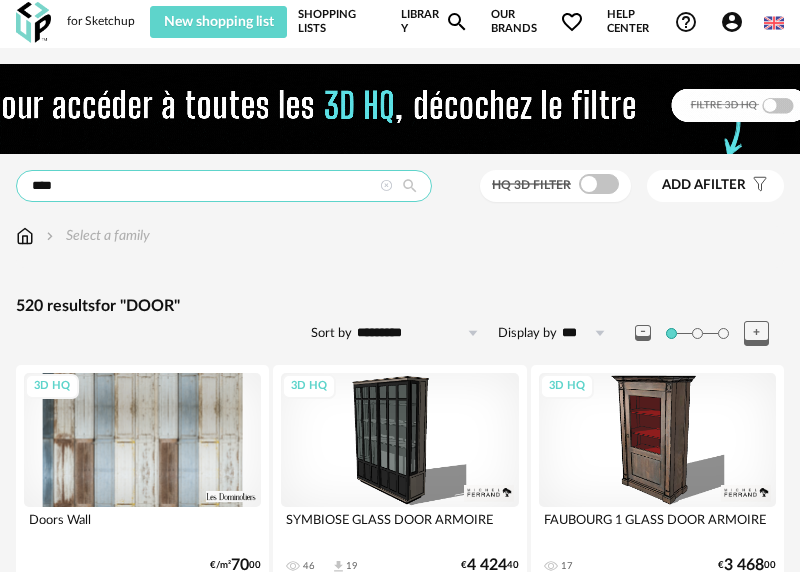 scroll, scrollTop: 0, scrollLeft: 0, axis: both 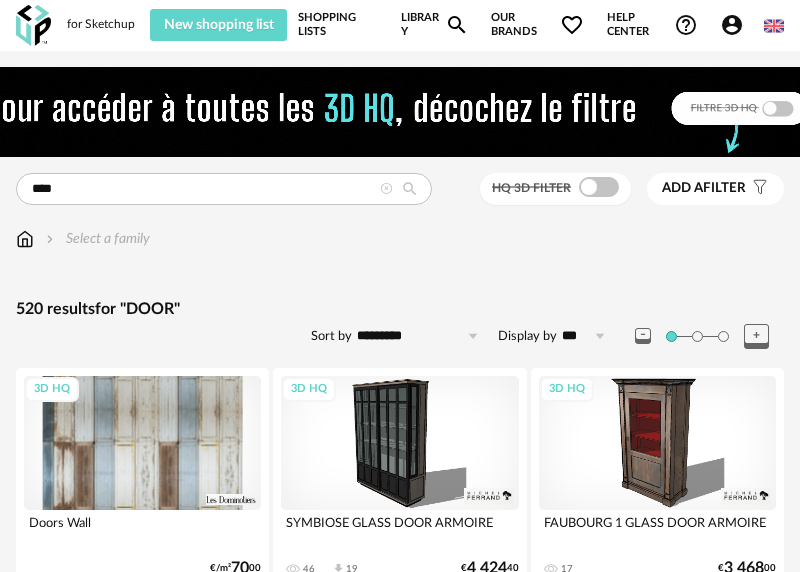 click at bounding box center (774, 26) 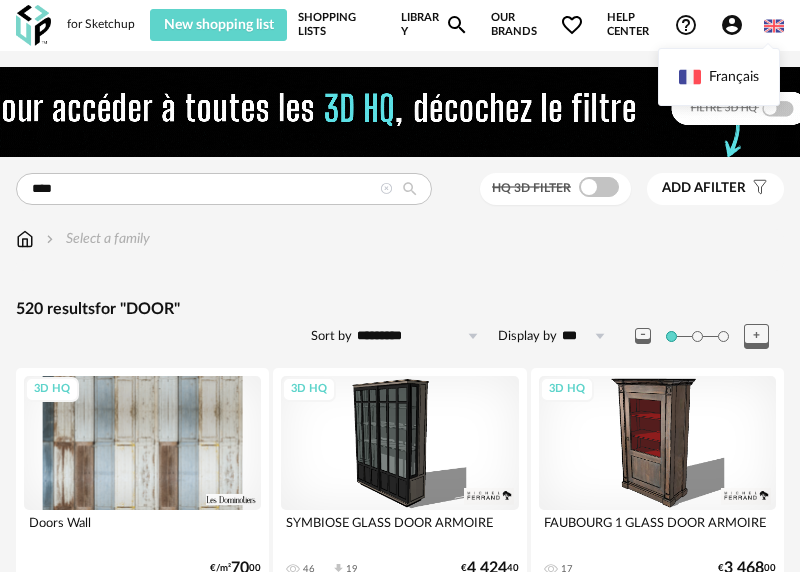 click at bounding box center (774, 26) 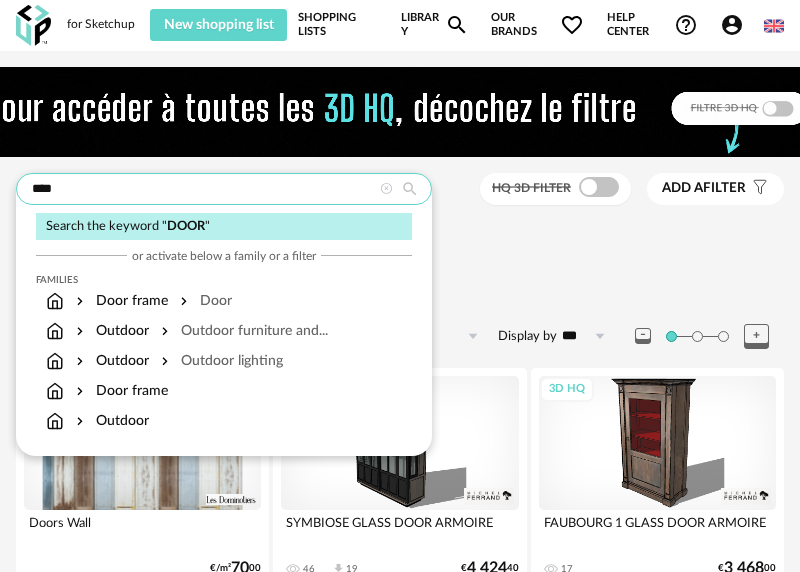 click on "****" at bounding box center [224, 189] 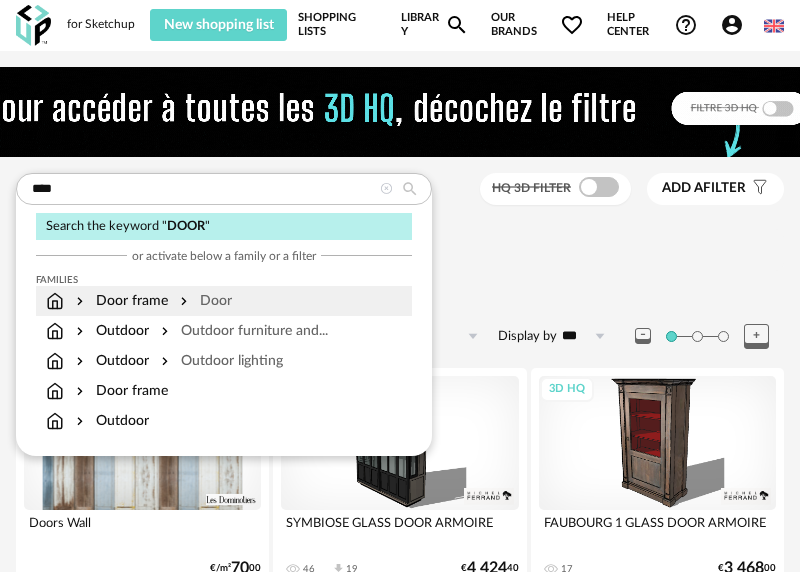 click on "Door" at bounding box center (204, 301) 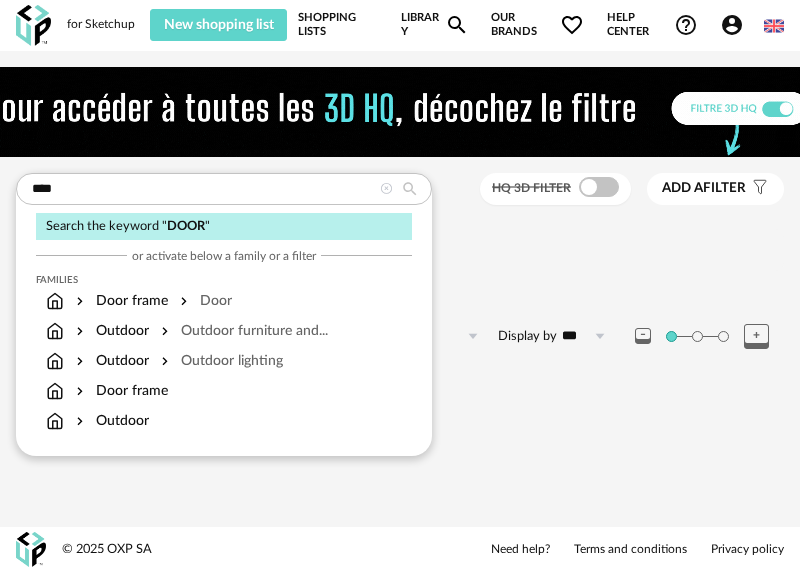 click on "Door frame
Door" at bounding box center [400, 250] 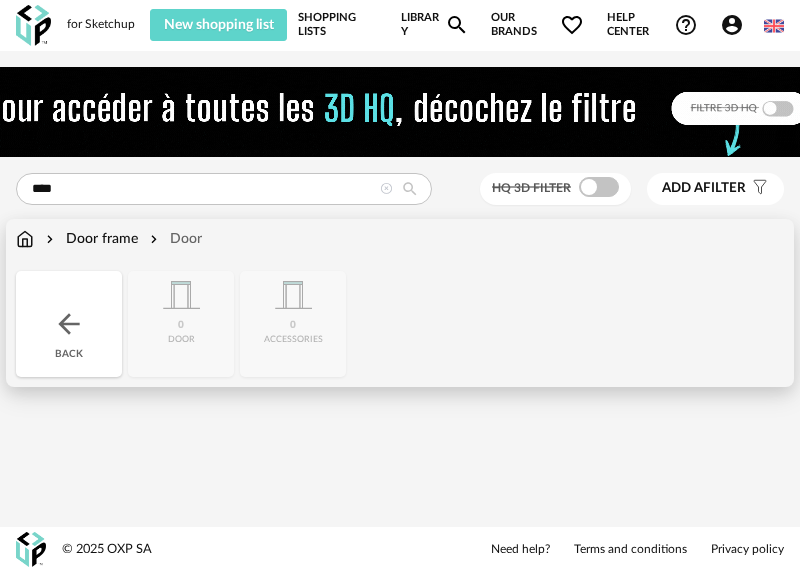 click on "Door frame" at bounding box center [90, 239] 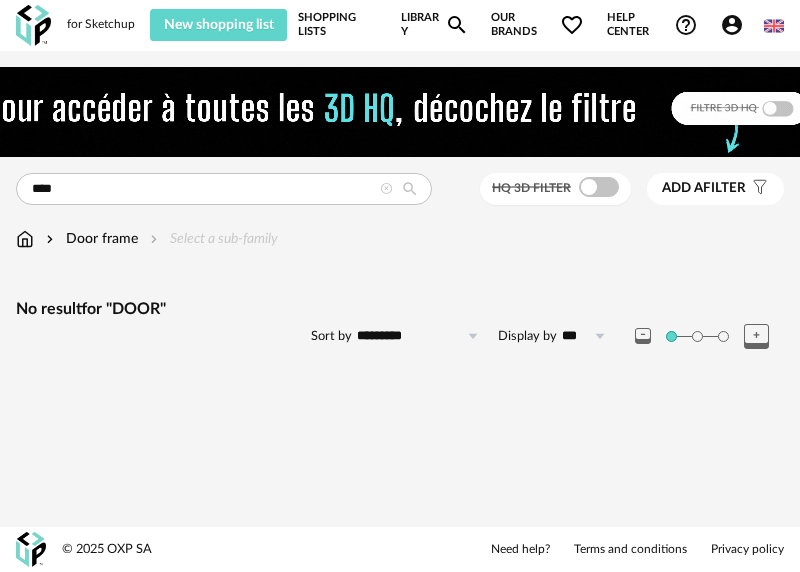 click at bounding box center (386, 189) 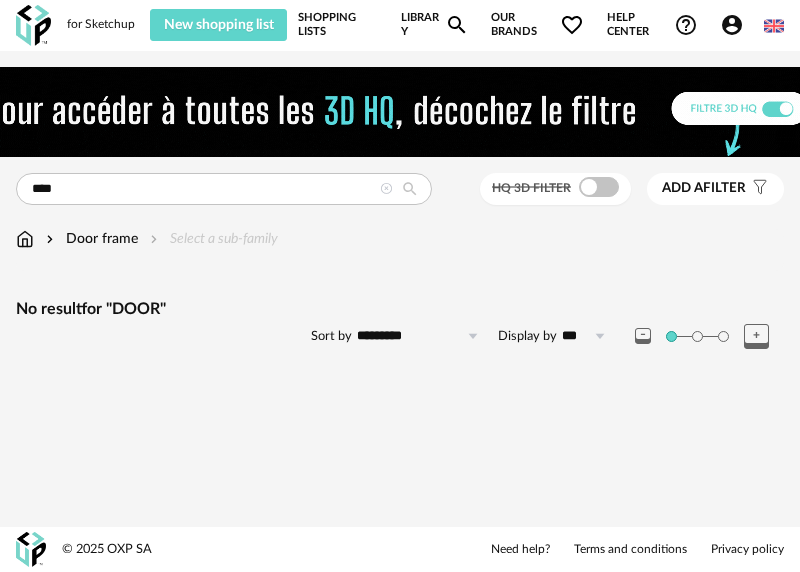 type 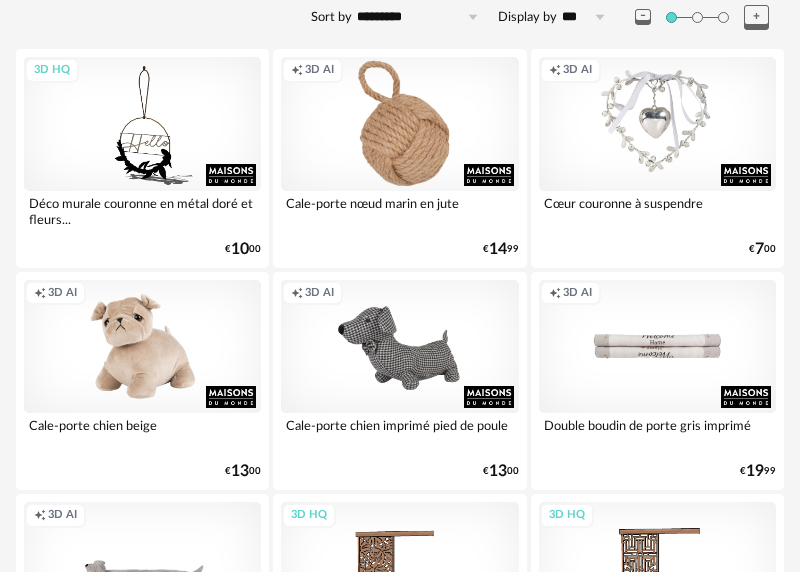 scroll, scrollTop: 0, scrollLeft: 0, axis: both 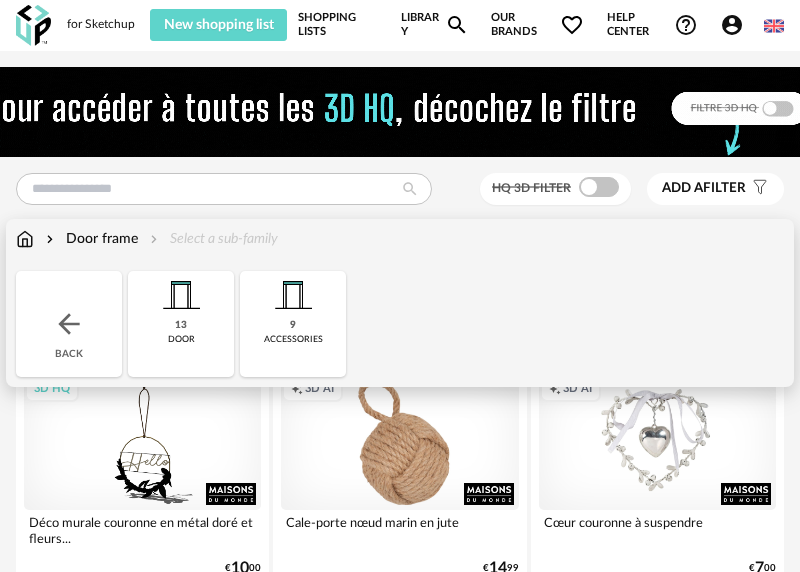 click on "Door frame" at bounding box center [90, 239] 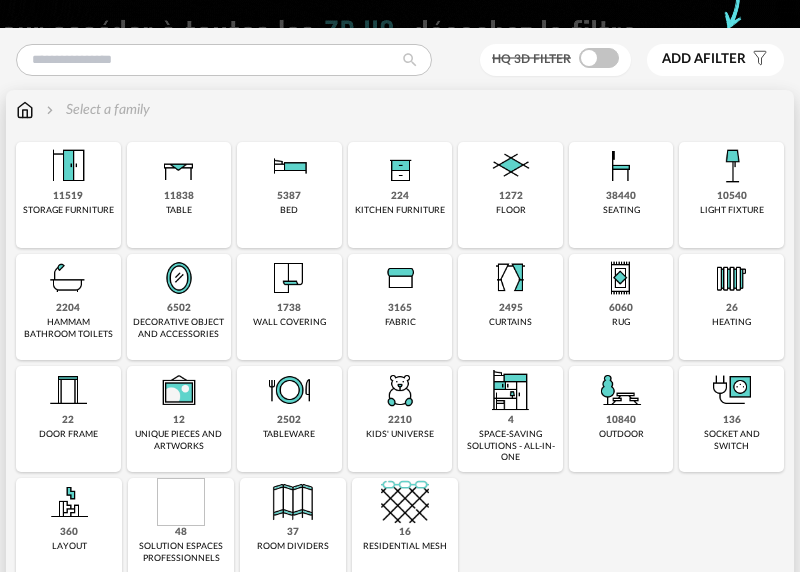 scroll, scrollTop: 132, scrollLeft: 0, axis: vertical 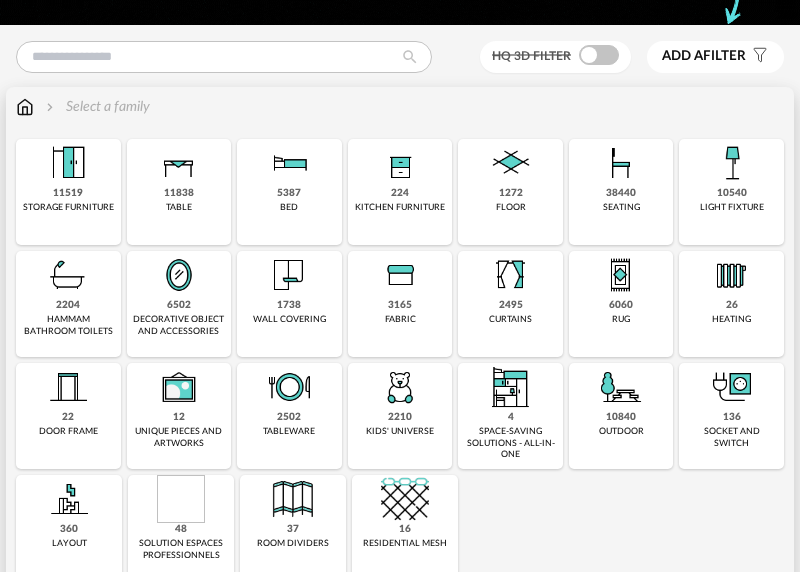 click on "22
door frame" at bounding box center [68, 416] 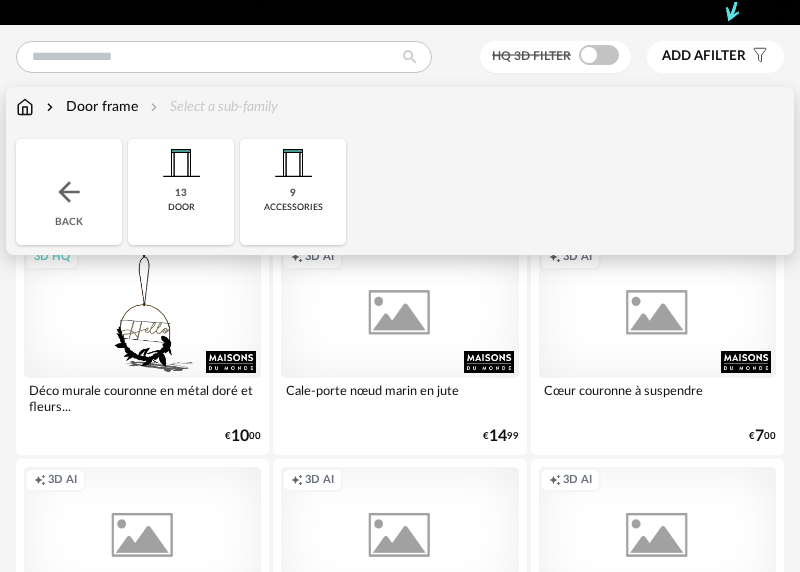 click at bounding box center (400, 1164) 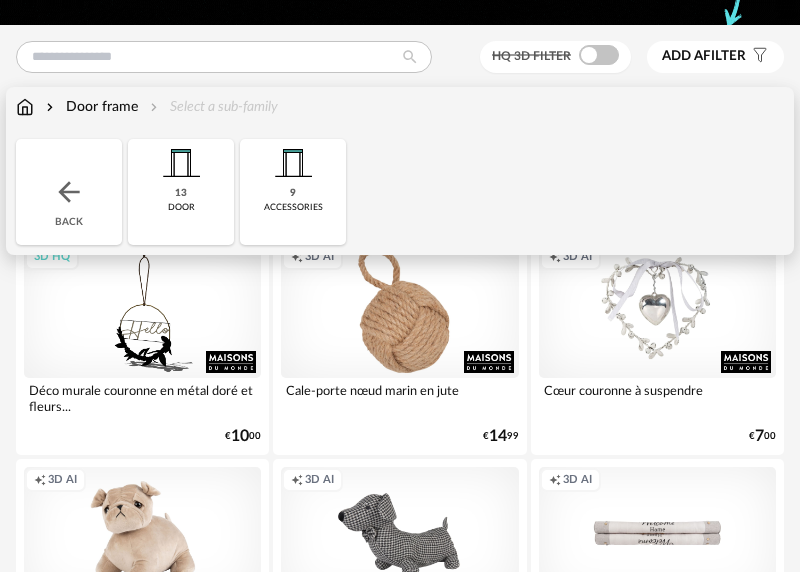 click on "13" at bounding box center (181, 193) 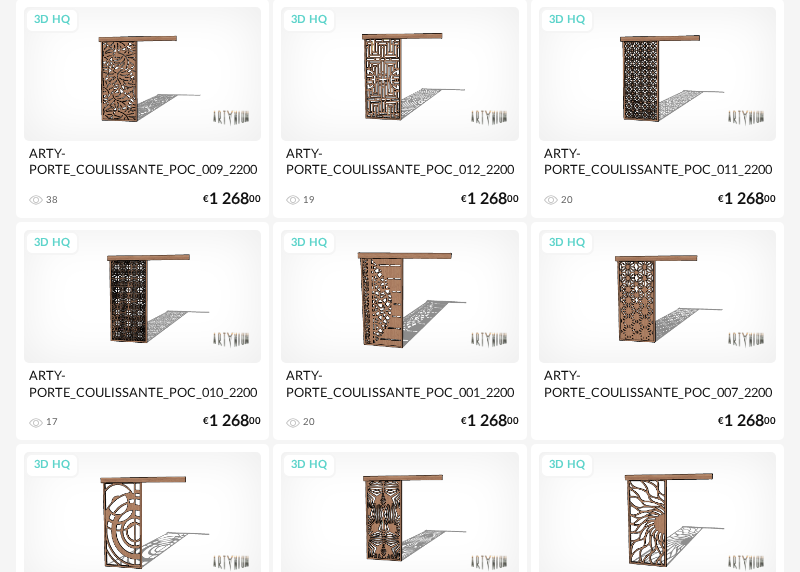 scroll, scrollTop: 0, scrollLeft: 0, axis: both 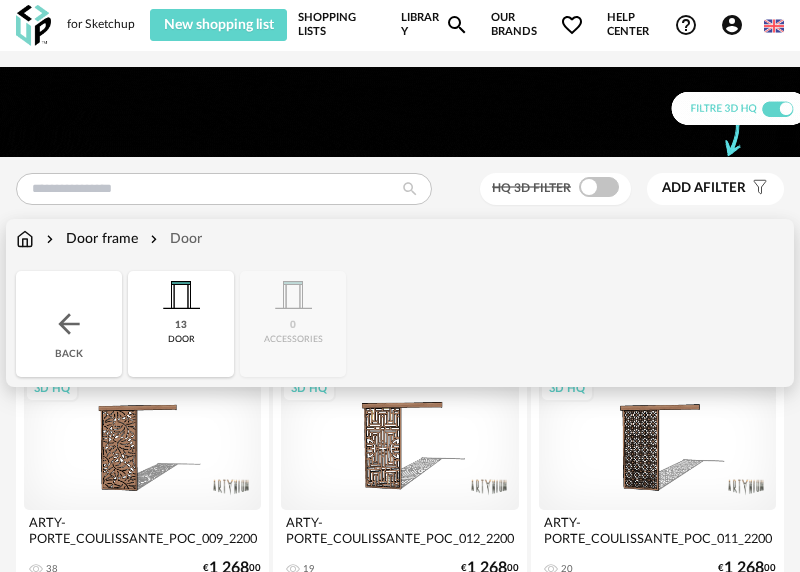 click at bounding box center [25, 239] 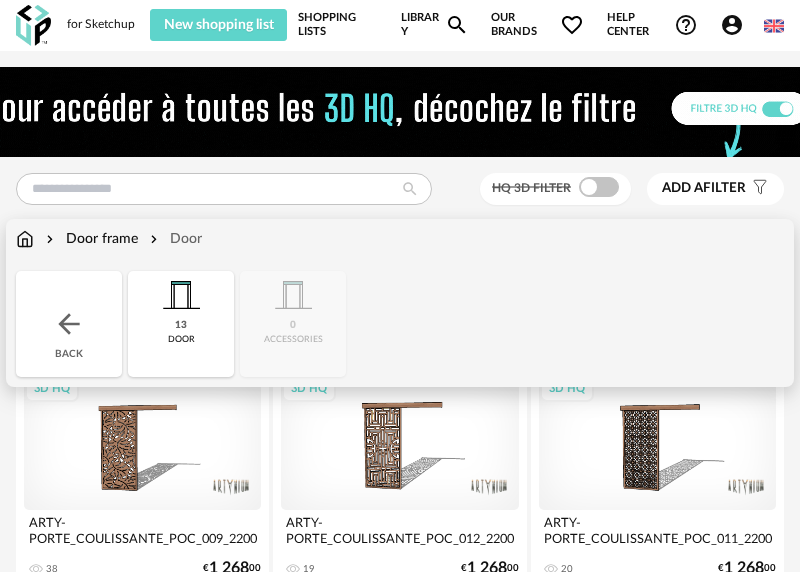 click at bounding box center [69, 324] 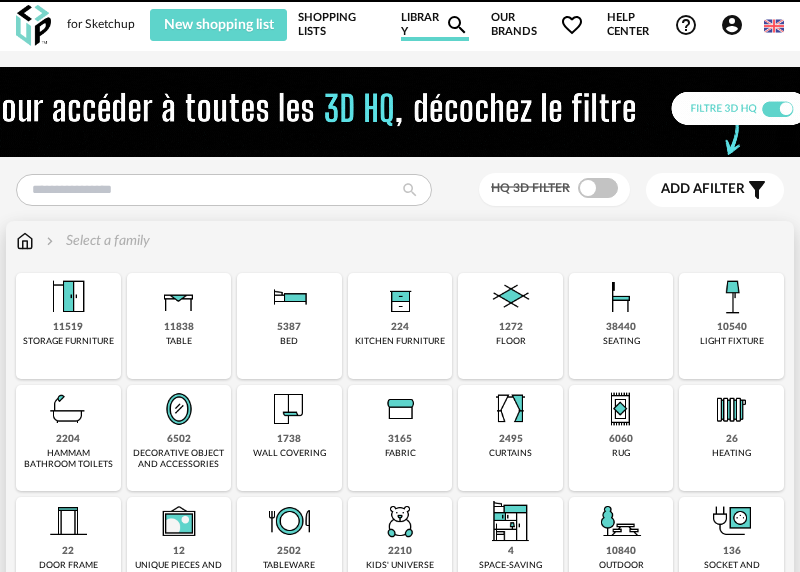 scroll, scrollTop: 0, scrollLeft: 0, axis: both 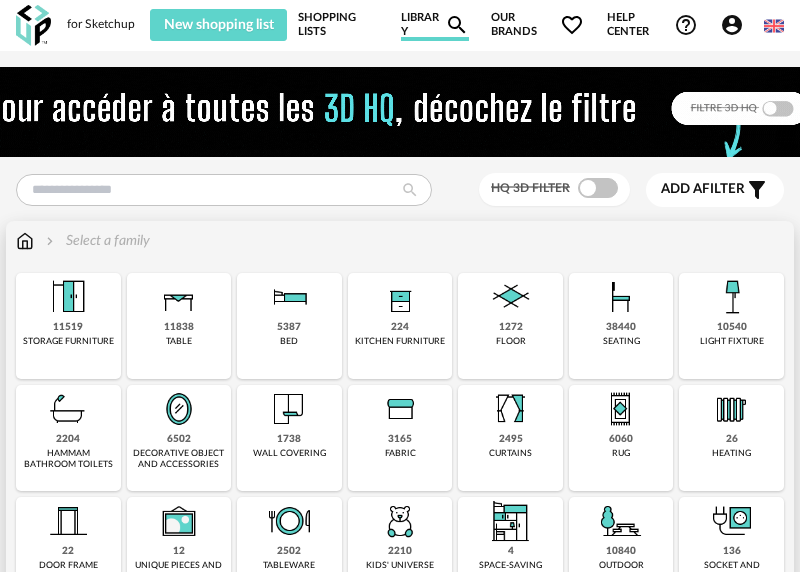 click on "1272" at bounding box center (511, 327) 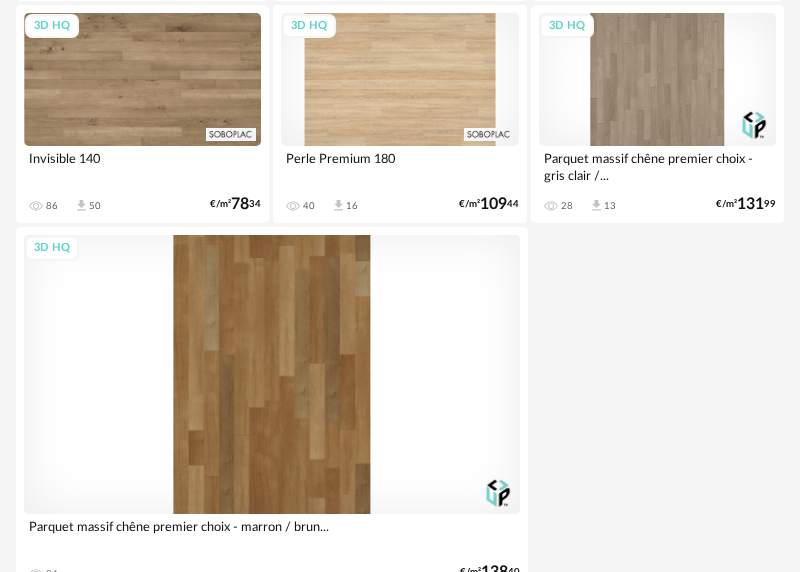 scroll, scrollTop: 7439, scrollLeft: 0, axis: vertical 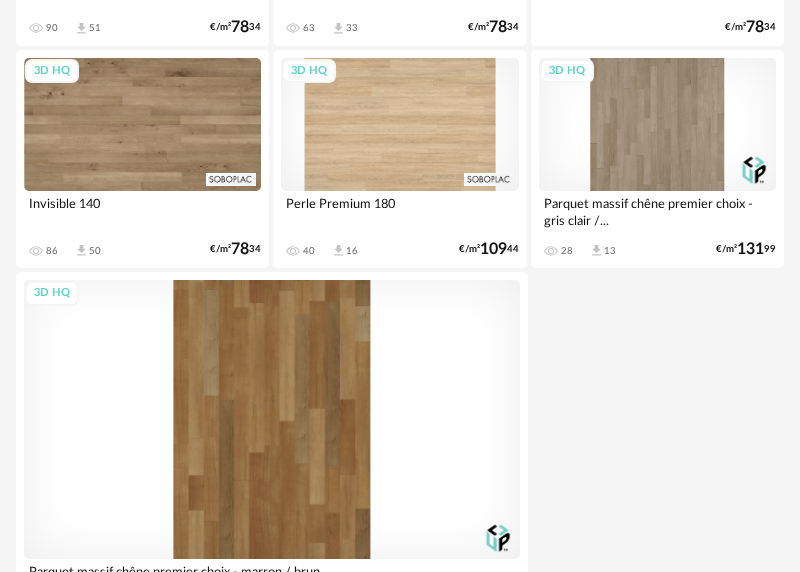 click on "3D HQ" at bounding box center [142, 124] 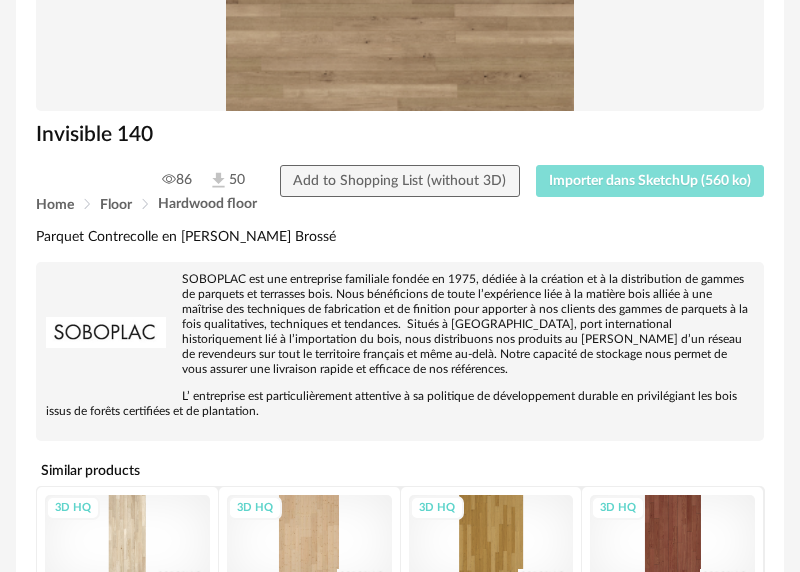 scroll, scrollTop: 85, scrollLeft: 0, axis: vertical 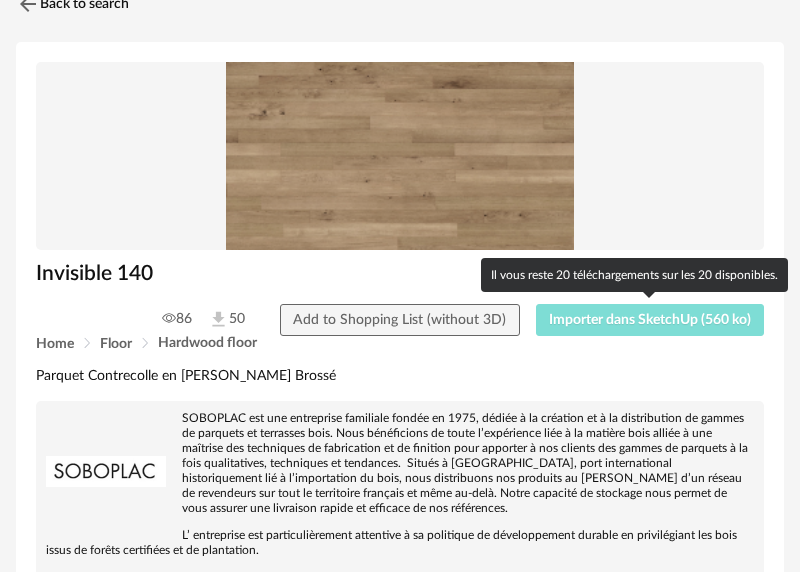 click on "Importer dans SketchUp (560 ko)" at bounding box center (650, 320) 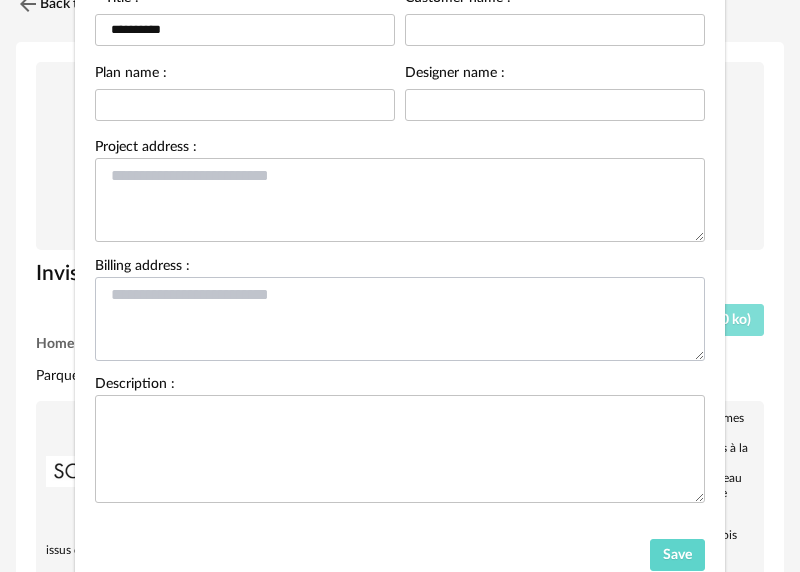 scroll, scrollTop: 236, scrollLeft: 0, axis: vertical 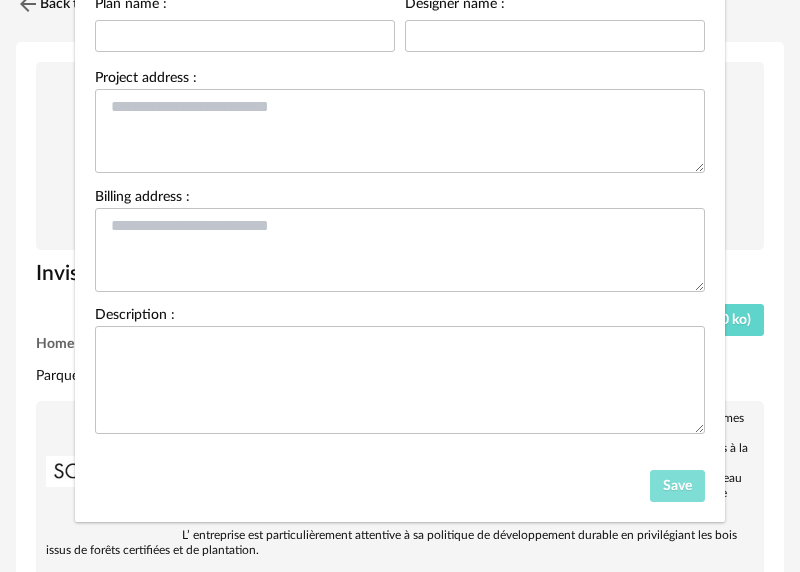 click on "Save" at bounding box center [678, 486] 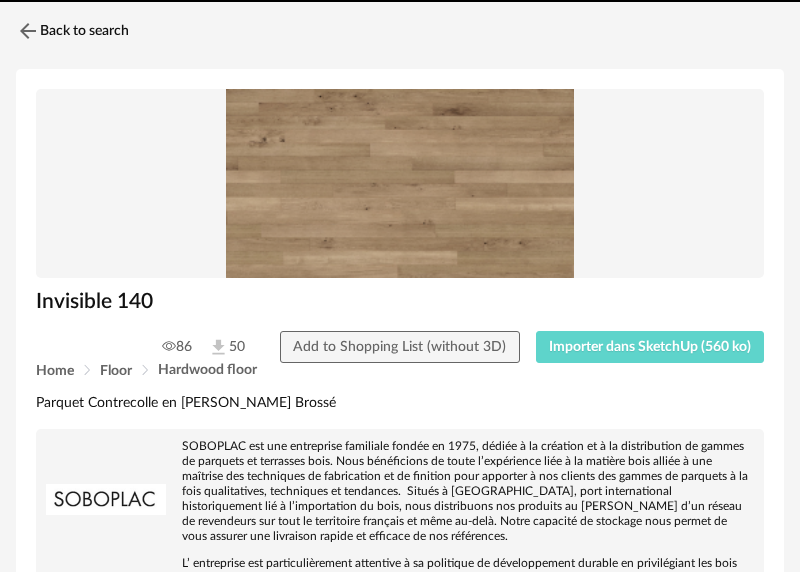 scroll, scrollTop: 113, scrollLeft: 0, axis: vertical 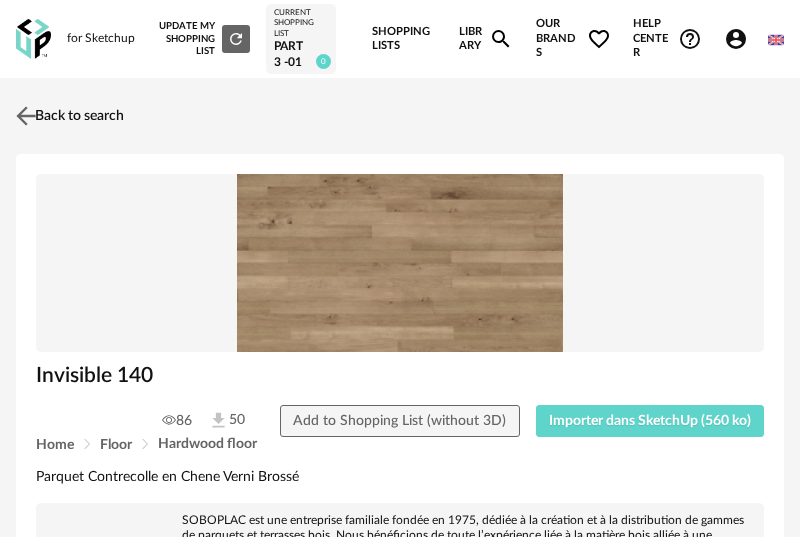 click at bounding box center (26, 116) 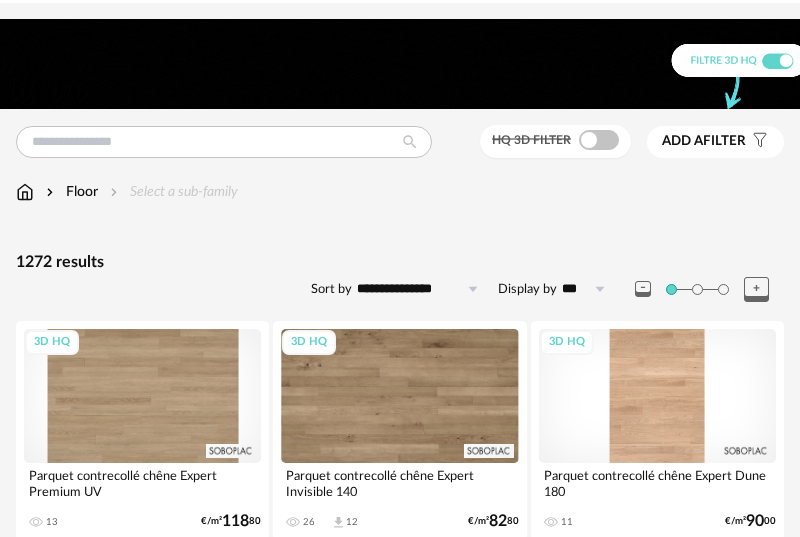 scroll, scrollTop: 0, scrollLeft: 0, axis: both 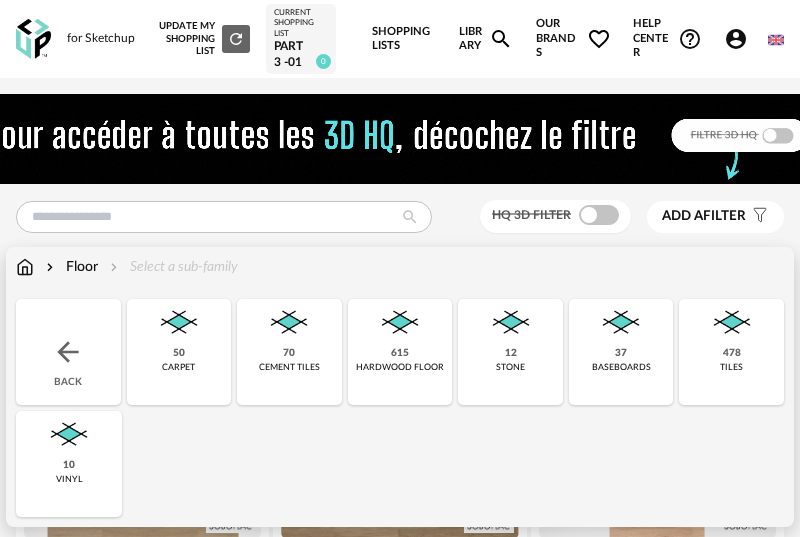 click on "Floor" at bounding box center (70, 267) 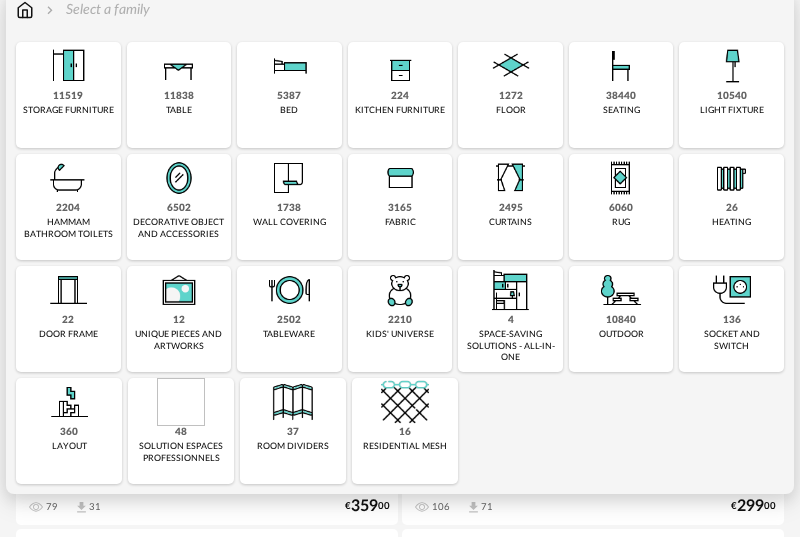 scroll, scrollTop: 256, scrollLeft: 0, axis: vertical 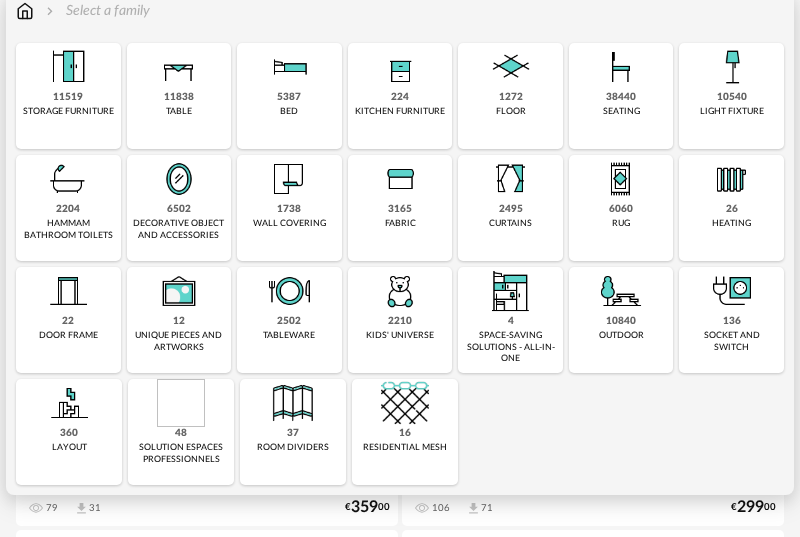 click at bounding box center [511, 67] 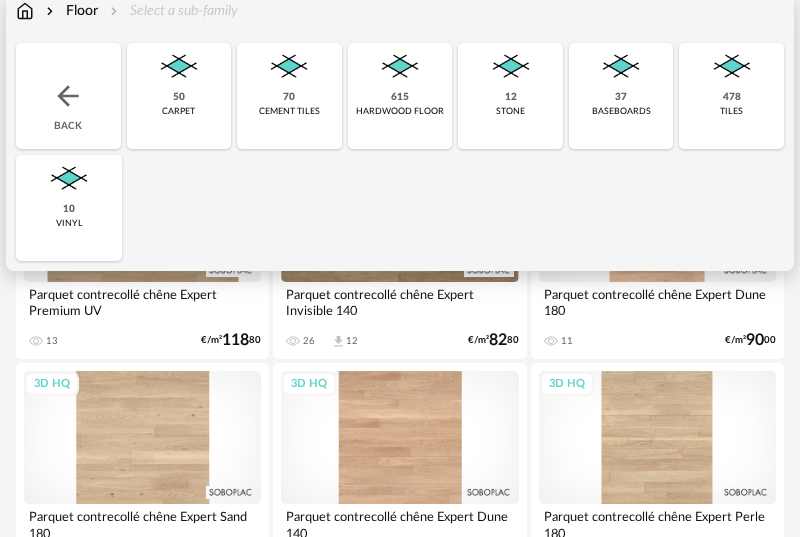 click on "478
tiles" at bounding box center [731, 96] 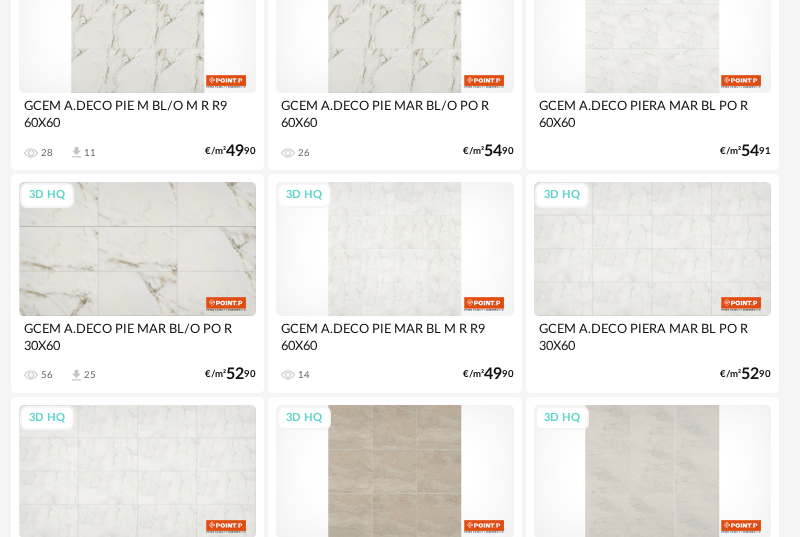 scroll, scrollTop: 2330, scrollLeft: 5, axis: both 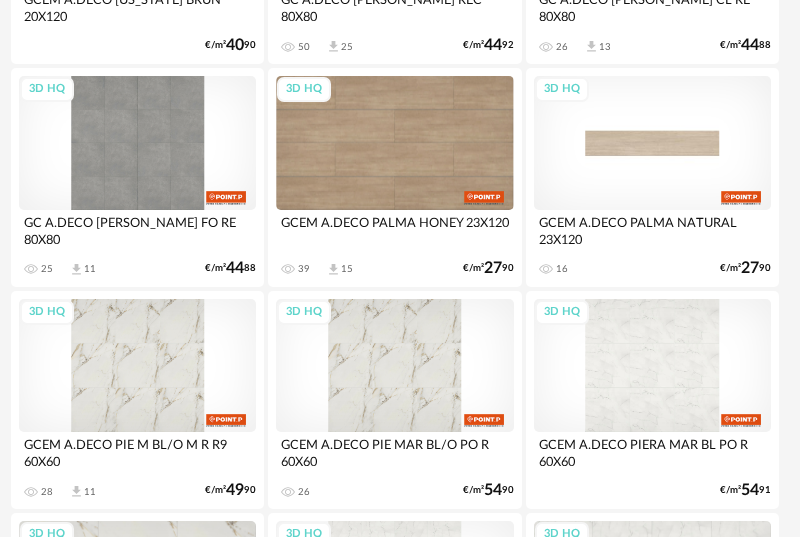 click on "3D HQ" at bounding box center (652, 142) 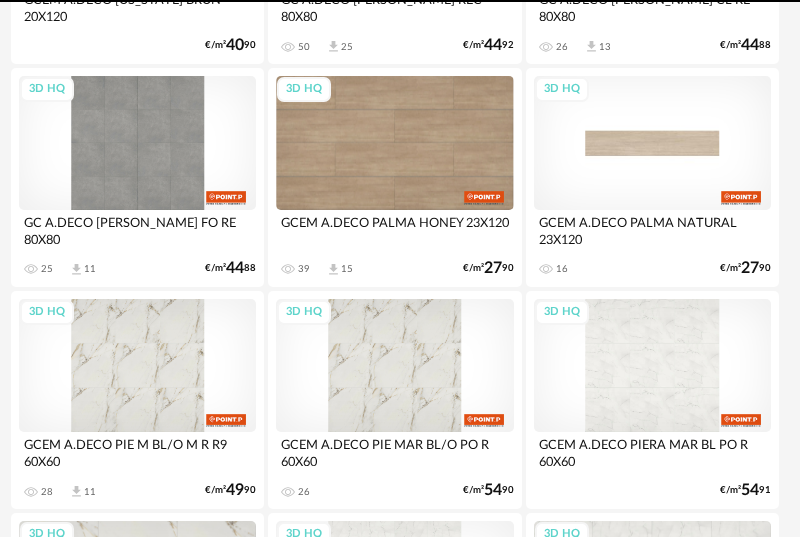 scroll, scrollTop: 0, scrollLeft: 0, axis: both 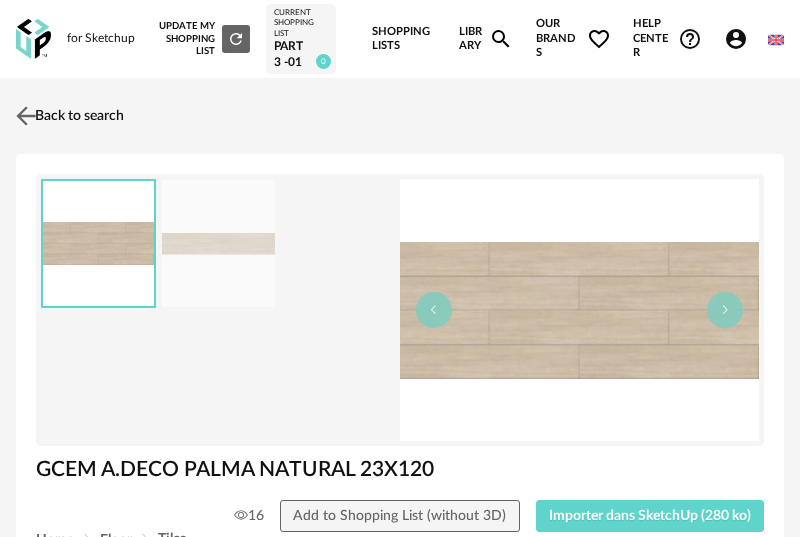 click at bounding box center [26, 116] 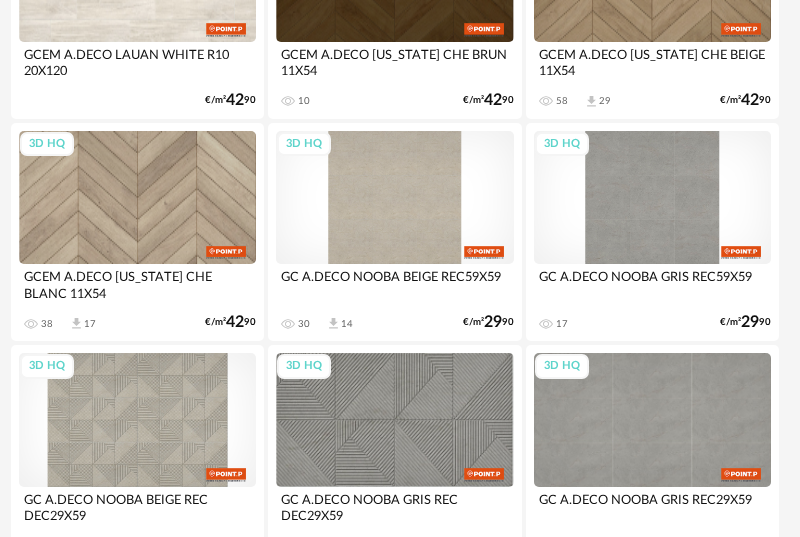 scroll, scrollTop: 5169, scrollLeft: 5, axis: both 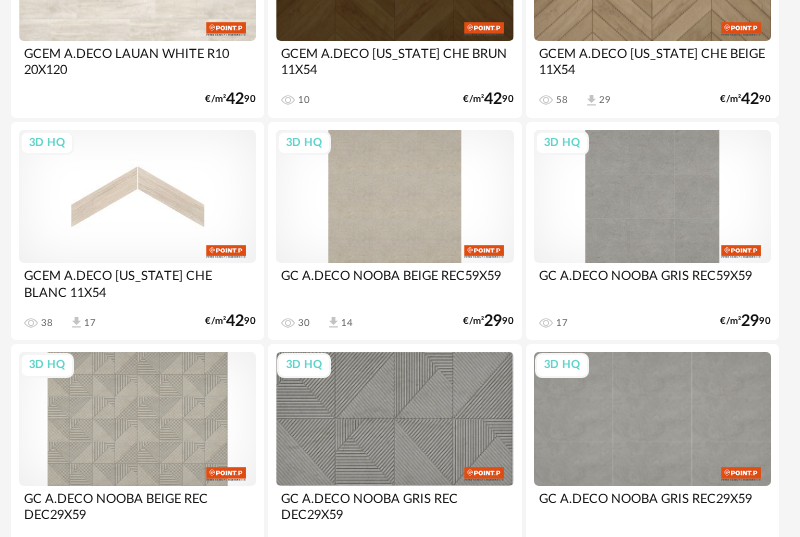 click on "3D HQ" at bounding box center [137, 196] 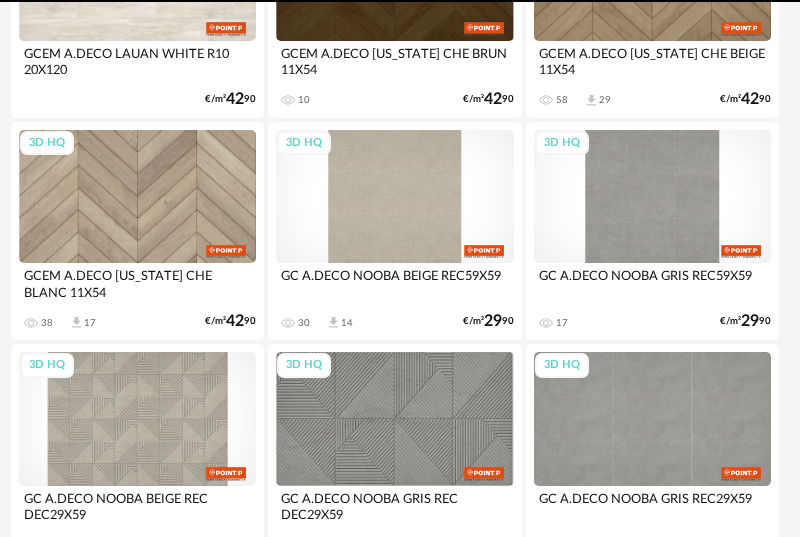 scroll, scrollTop: 0, scrollLeft: 0, axis: both 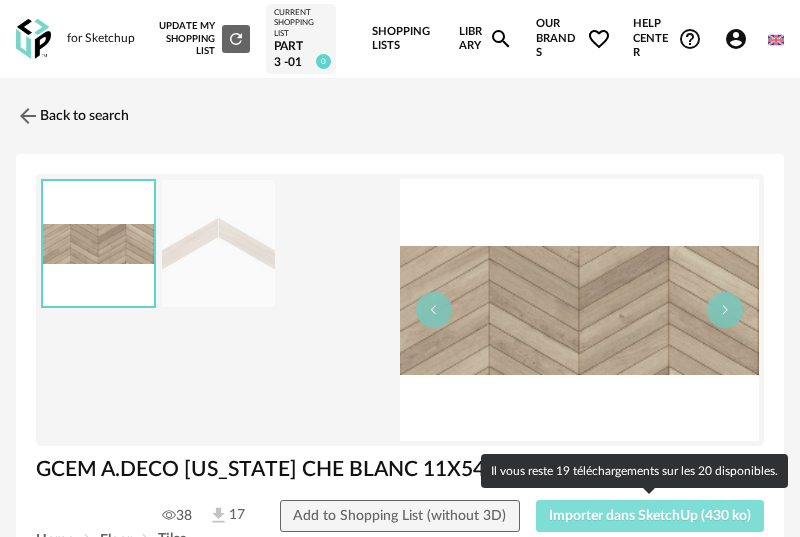 click on "Importer dans SketchUp (430 ko)" at bounding box center [650, 516] 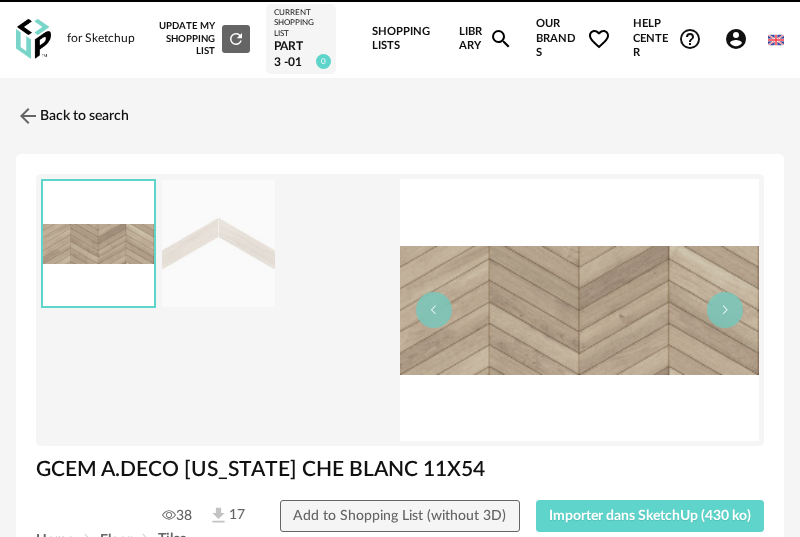 scroll, scrollTop: 0, scrollLeft: 0, axis: both 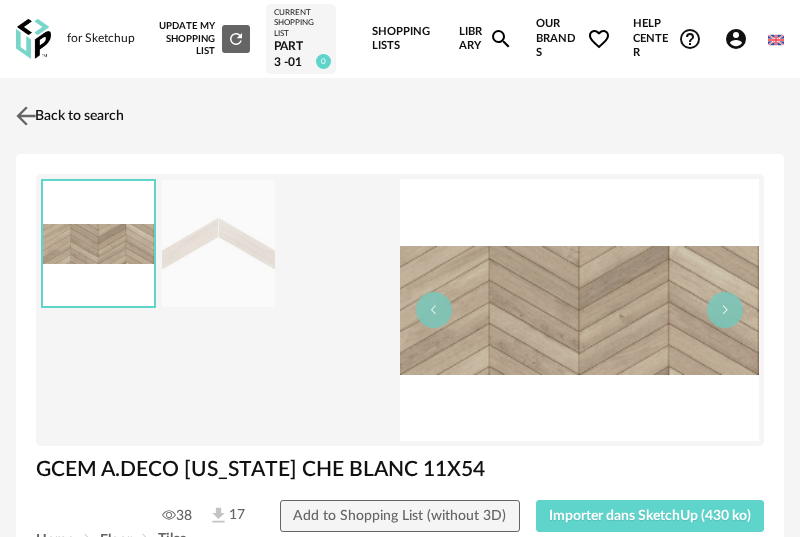 click on "Back to search" at bounding box center [67, 116] 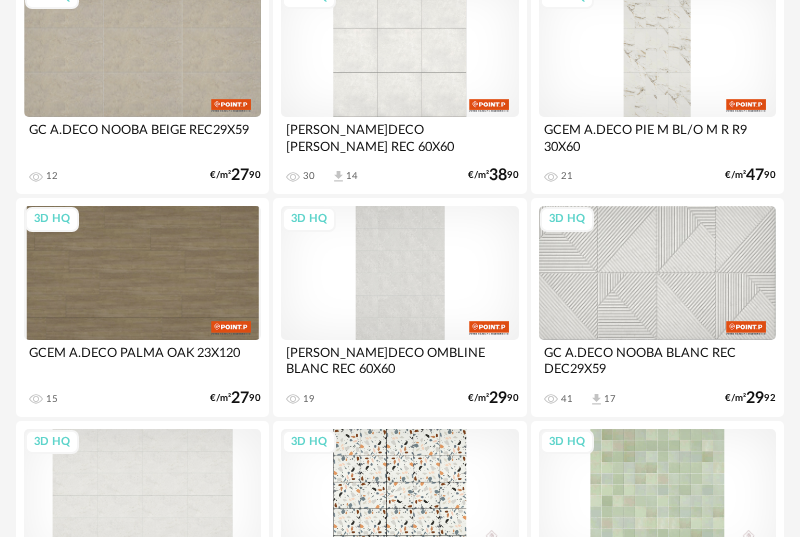 scroll, scrollTop: 5763, scrollLeft: 0, axis: vertical 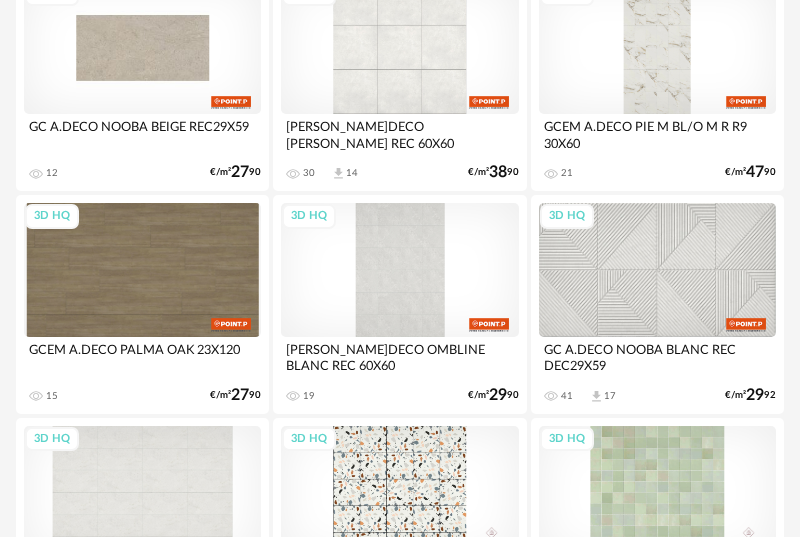 click on "3D HQ" at bounding box center [142, 47] 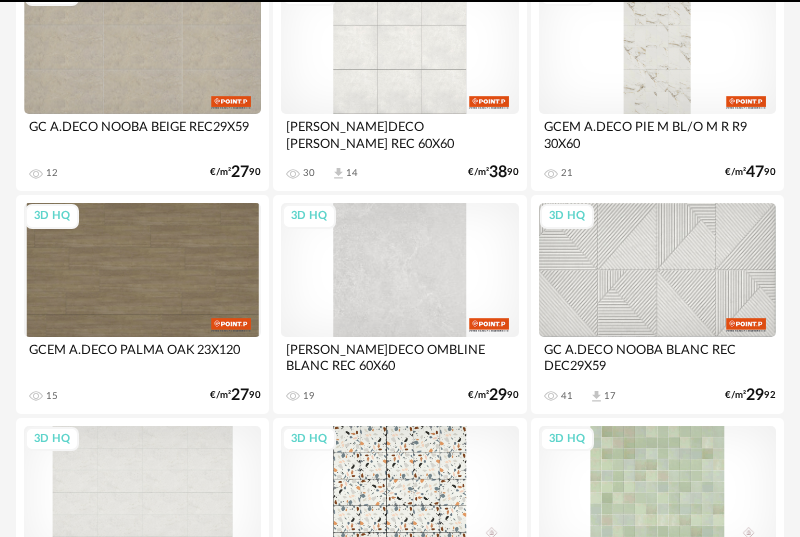 scroll, scrollTop: 0, scrollLeft: 0, axis: both 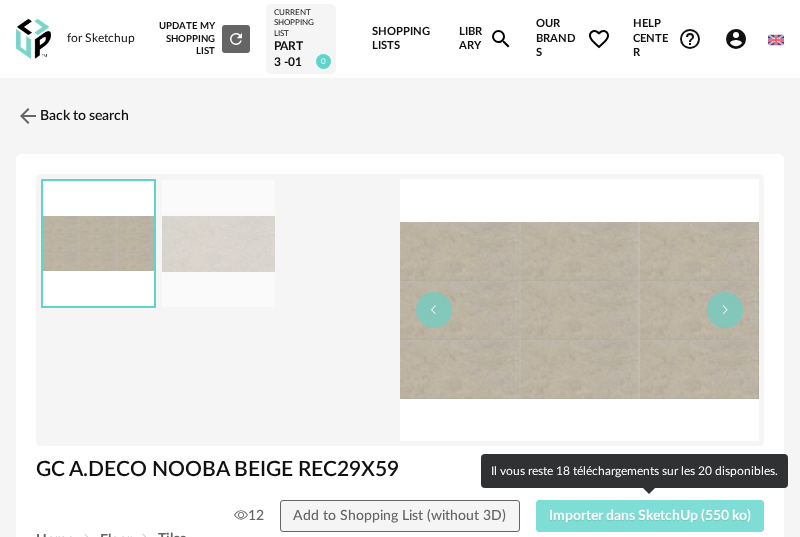 click on "Importer dans SketchUp (550 ko)" at bounding box center (650, 516) 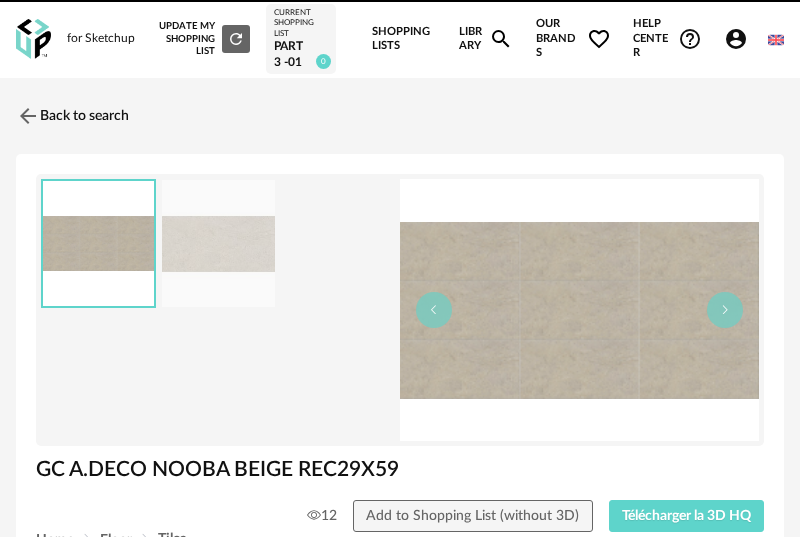 scroll, scrollTop: 0, scrollLeft: 0, axis: both 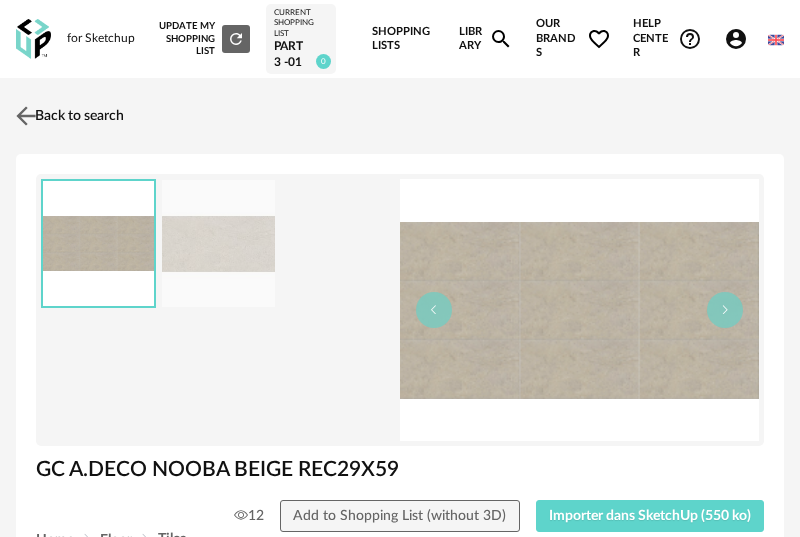 click at bounding box center (26, 116) 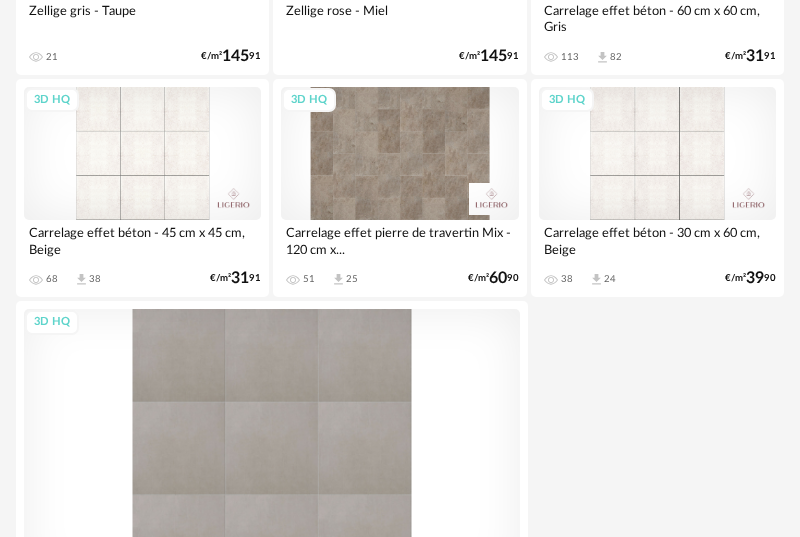 scroll, scrollTop: 7696, scrollLeft: 0, axis: vertical 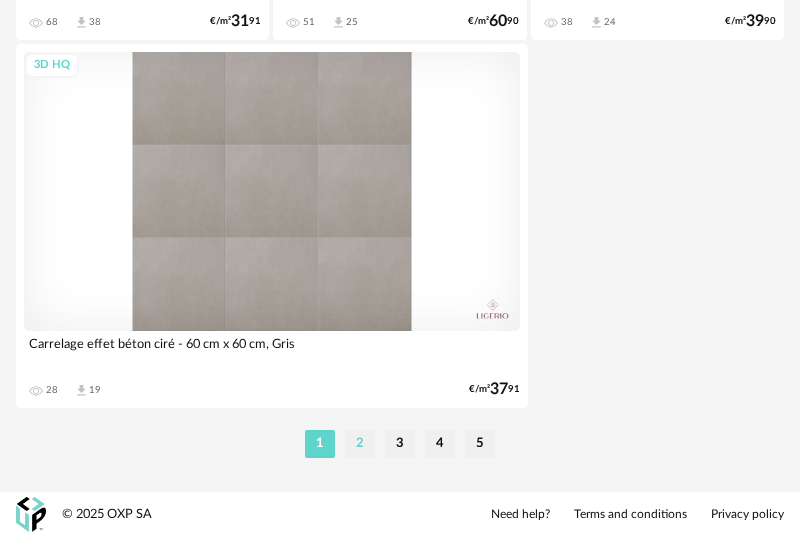click on "2" at bounding box center (360, 444) 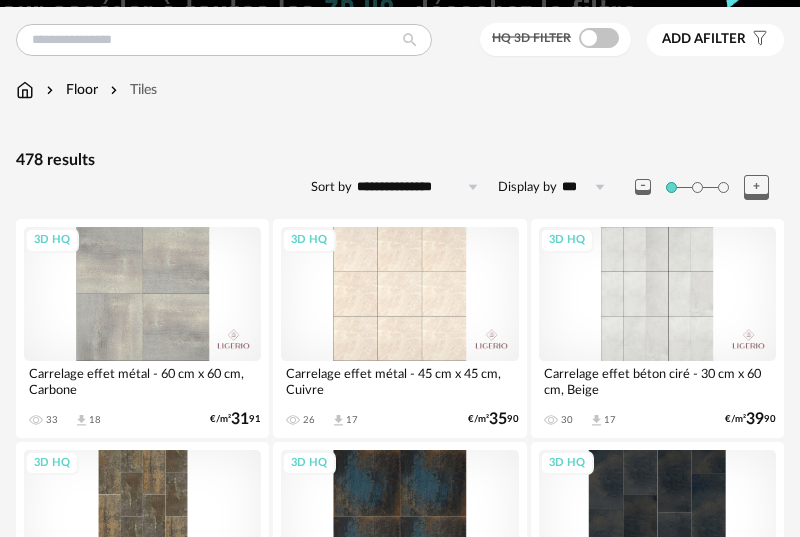 scroll, scrollTop: 179, scrollLeft: 0, axis: vertical 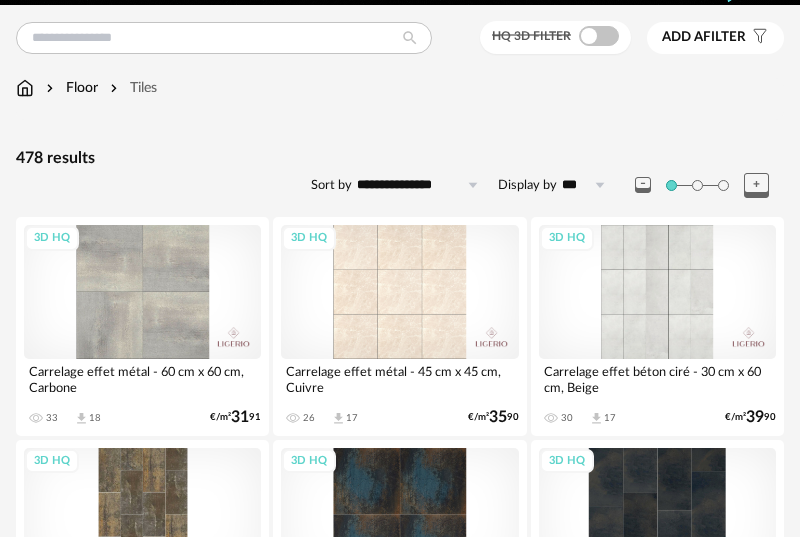 click on "3D HQ" at bounding box center [142, 291] 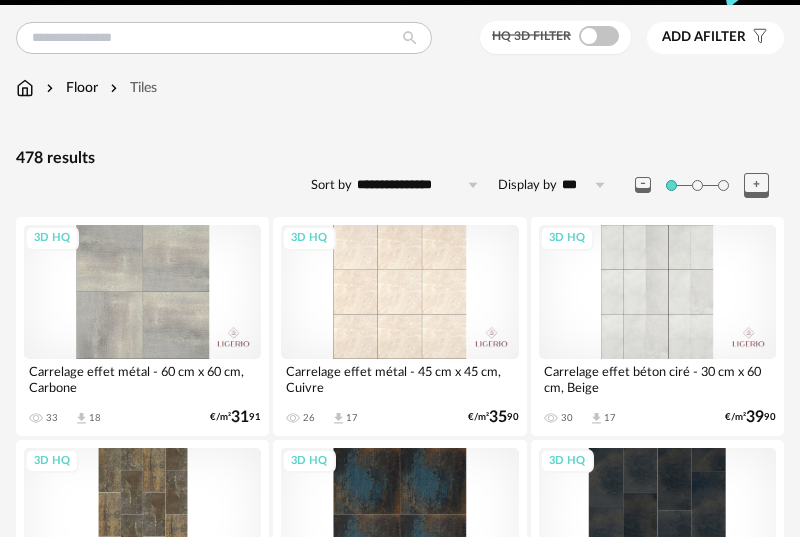 scroll, scrollTop: 0, scrollLeft: 0, axis: both 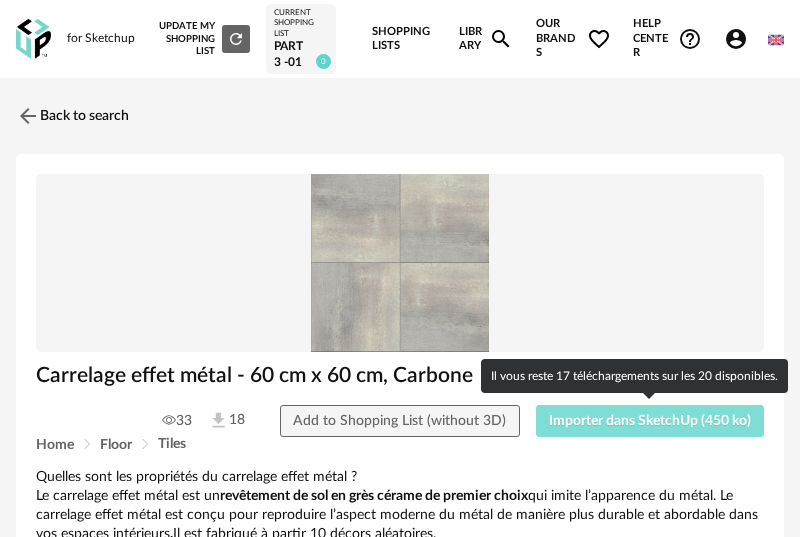 click on "Importer dans SketchUp (450 ko)" at bounding box center (650, 421) 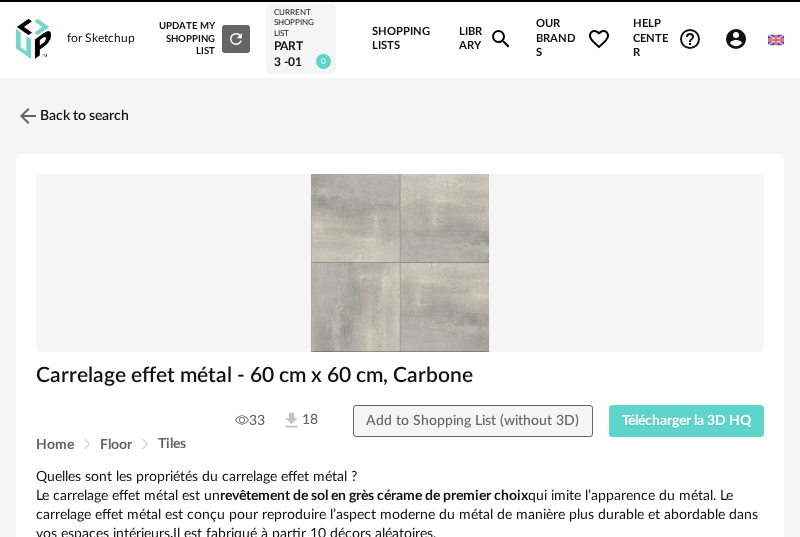 scroll, scrollTop: 0, scrollLeft: 0, axis: both 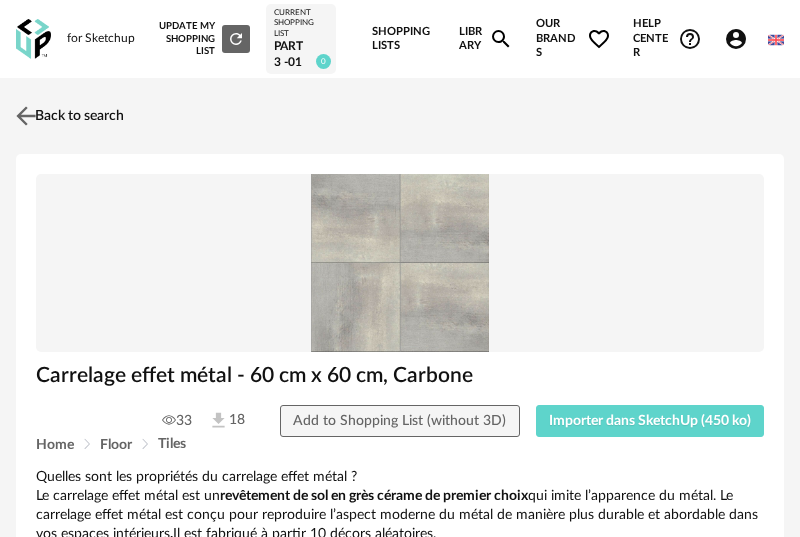 click on "Back to search" at bounding box center [67, 116] 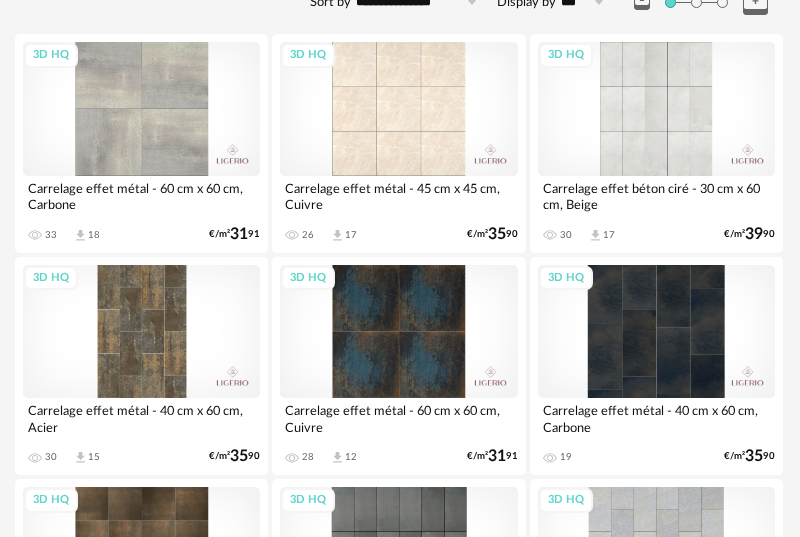 scroll, scrollTop: 0, scrollLeft: 1, axis: horizontal 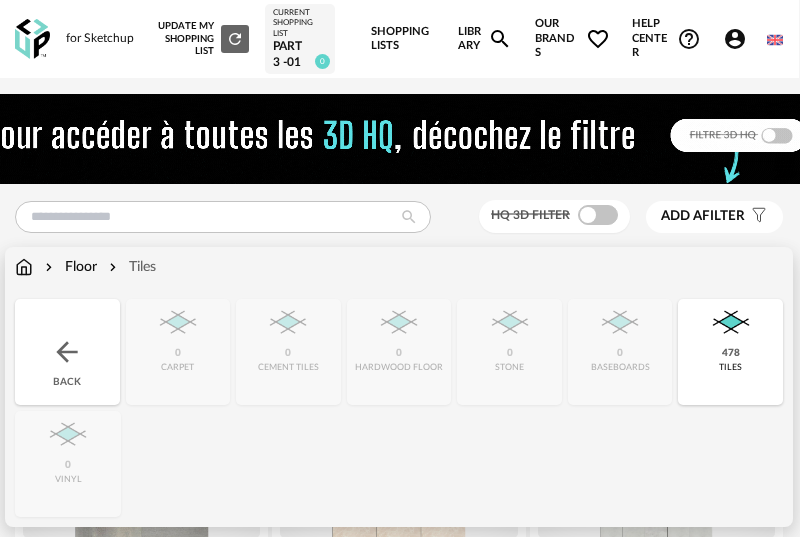 click on "Floor" at bounding box center [69, 267] 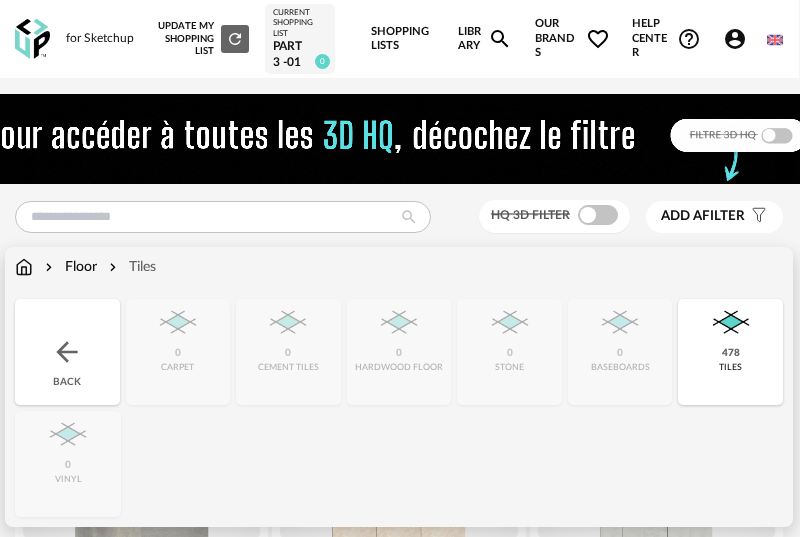 scroll, scrollTop: 0, scrollLeft: 0, axis: both 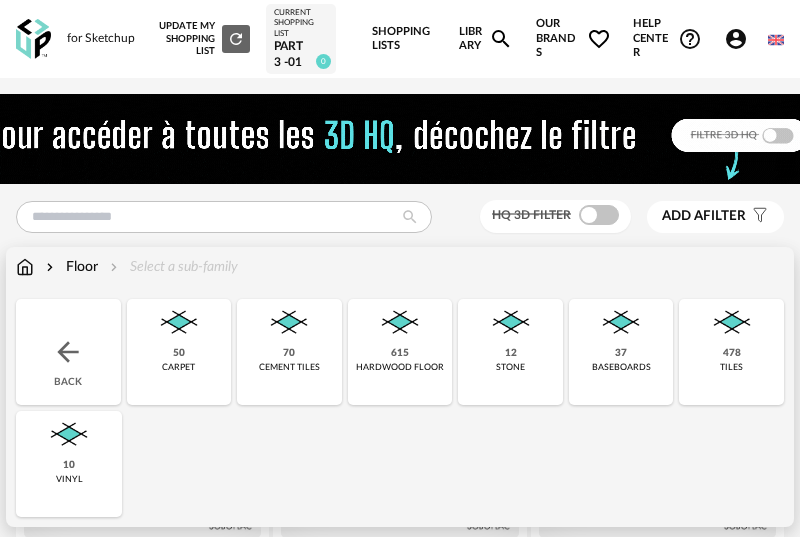 click on "Back" at bounding box center [68, 352] 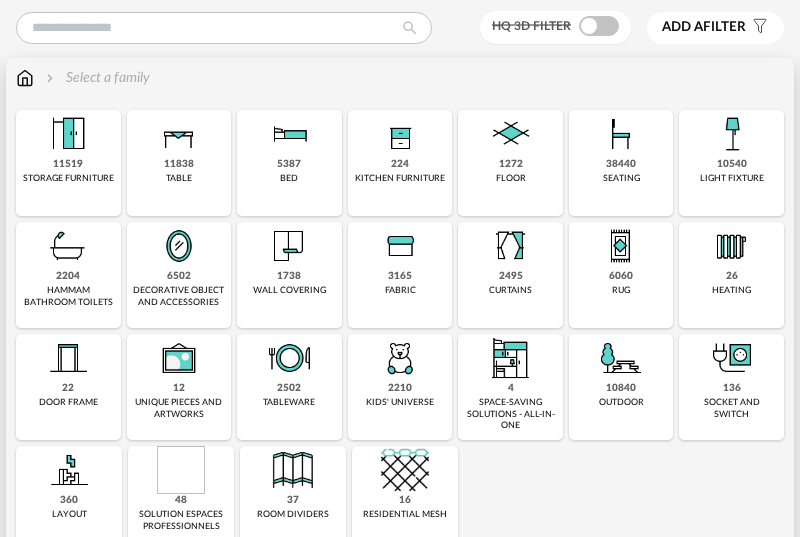 scroll, scrollTop: 191, scrollLeft: 0, axis: vertical 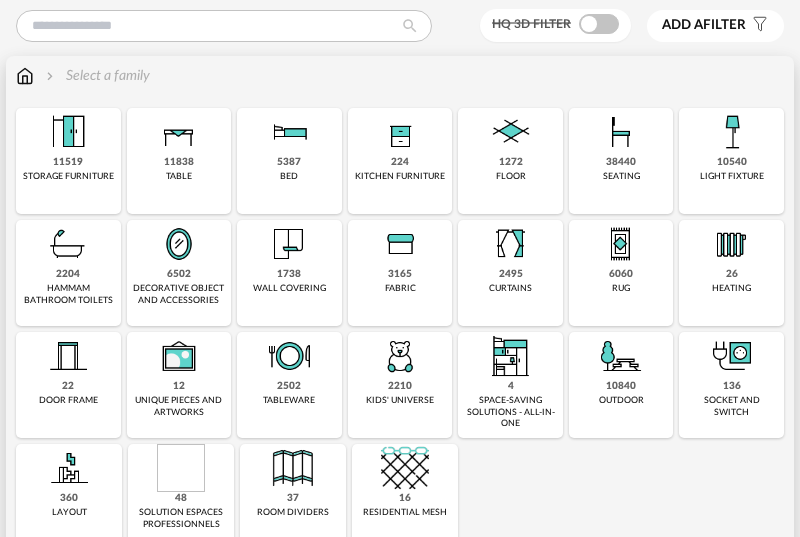 click on "1738" at bounding box center [289, 274] 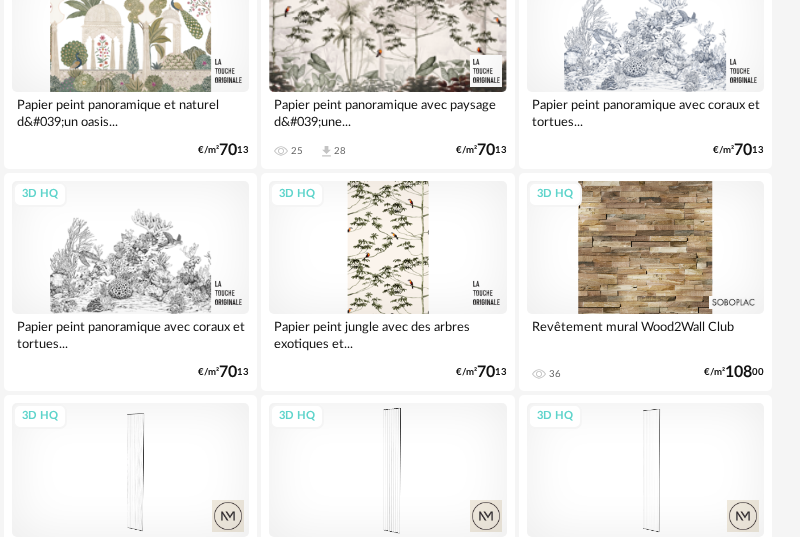 scroll, scrollTop: 2009, scrollLeft: 12, axis: both 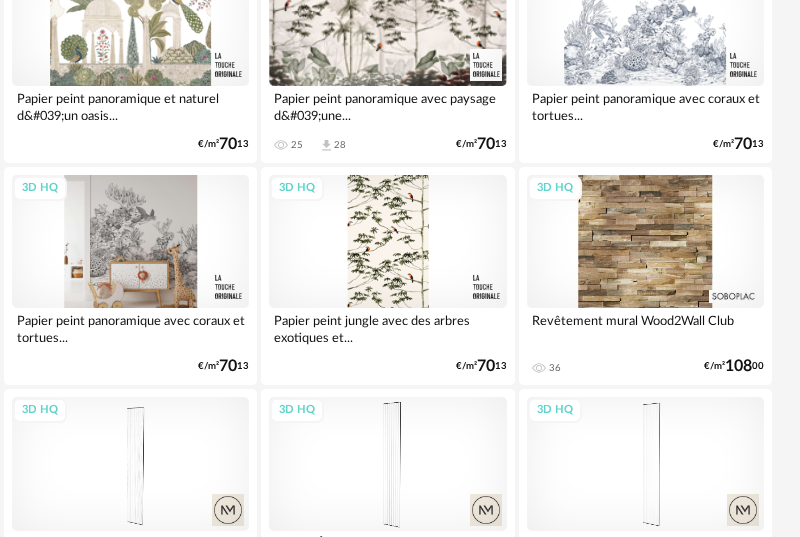 click on "3D HQ" at bounding box center [130, 241] 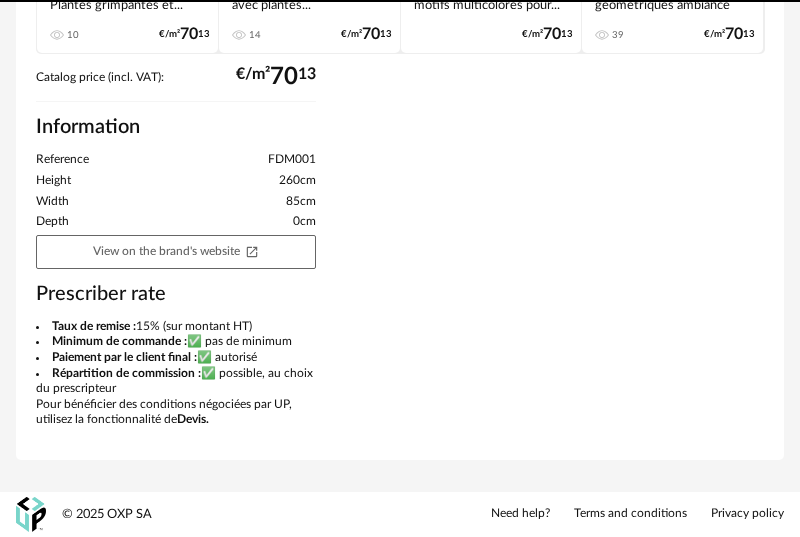 scroll, scrollTop: 0, scrollLeft: 0, axis: both 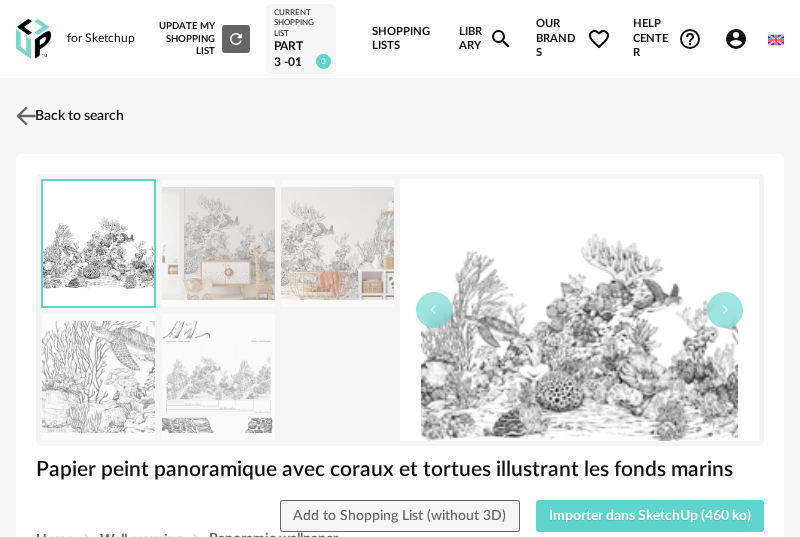 click on "Back to search" at bounding box center (67, 116) 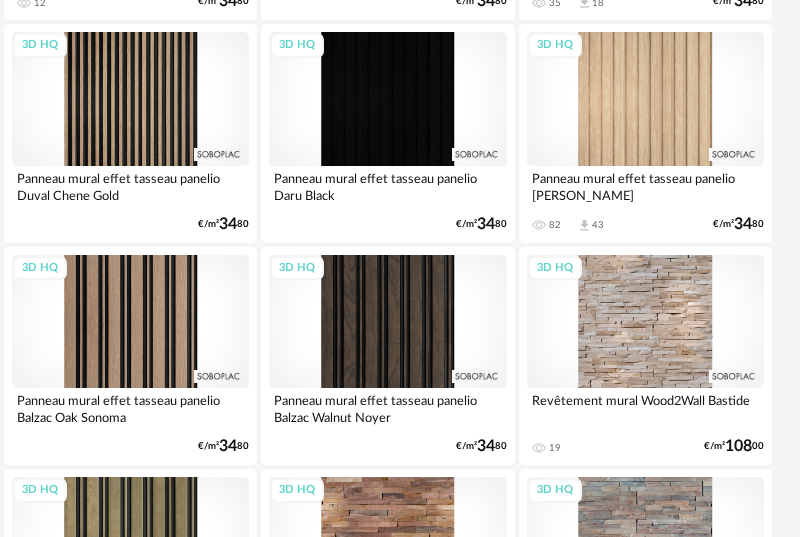 scroll, scrollTop: 3244, scrollLeft: 12, axis: both 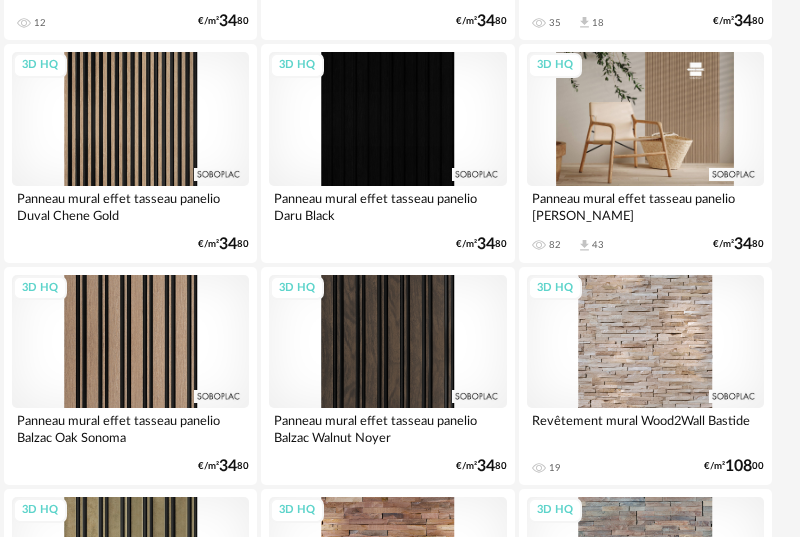 click on "3D HQ" at bounding box center (645, 118) 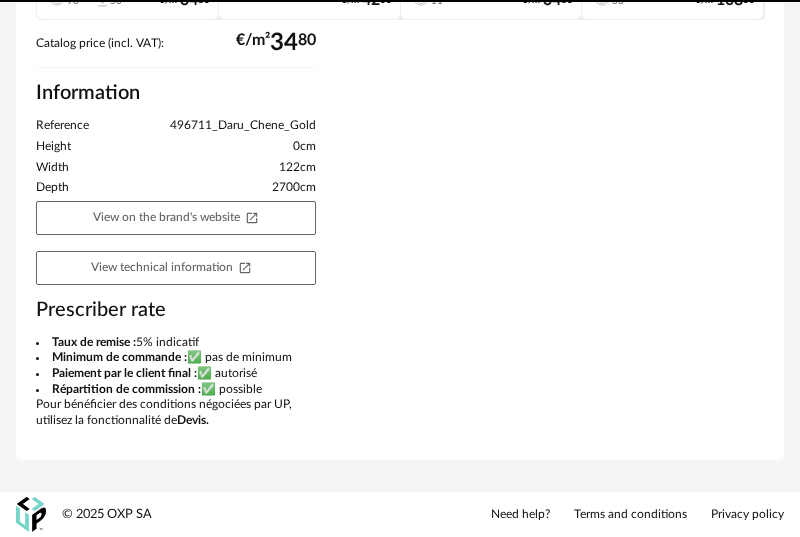 scroll, scrollTop: 0, scrollLeft: 0, axis: both 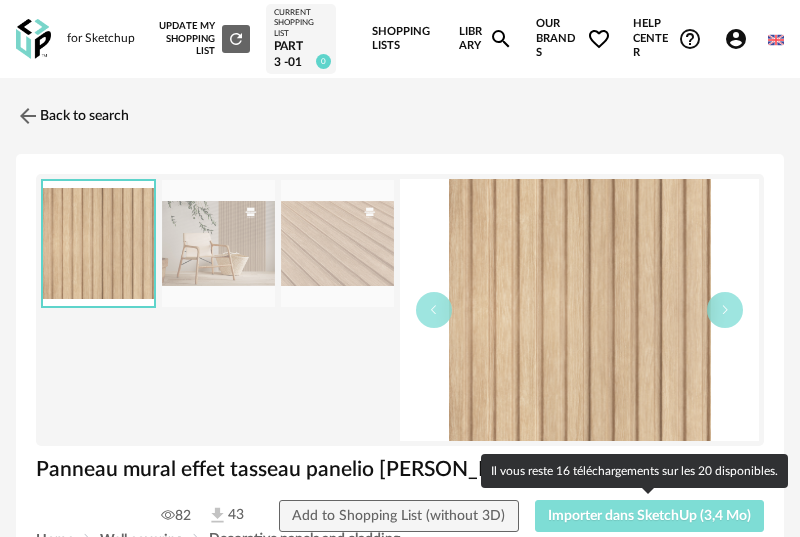 click on "Importer dans SketchUp (3,4 Mo)" at bounding box center (650, 516) 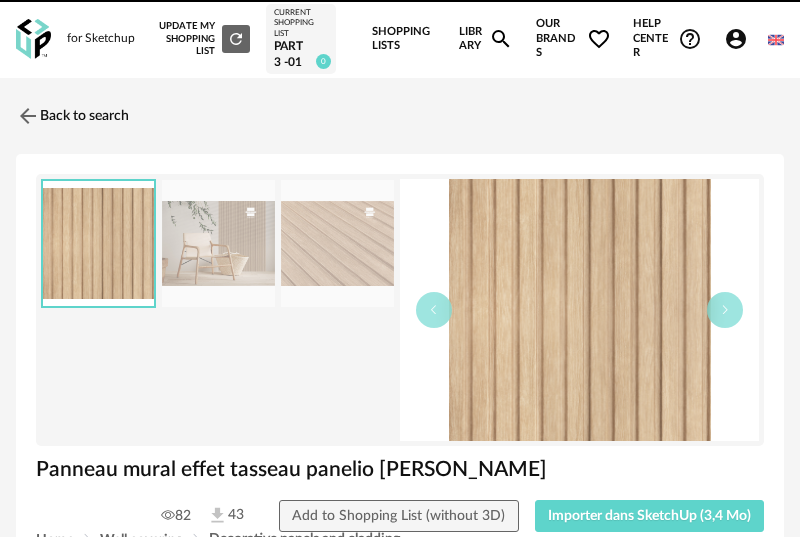 scroll, scrollTop: 0, scrollLeft: 0, axis: both 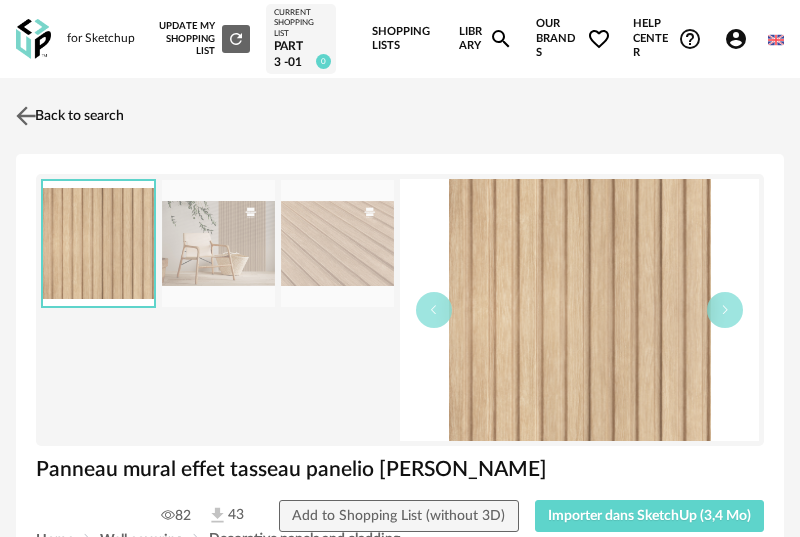 click on "Back to search" at bounding box center (67, 116) 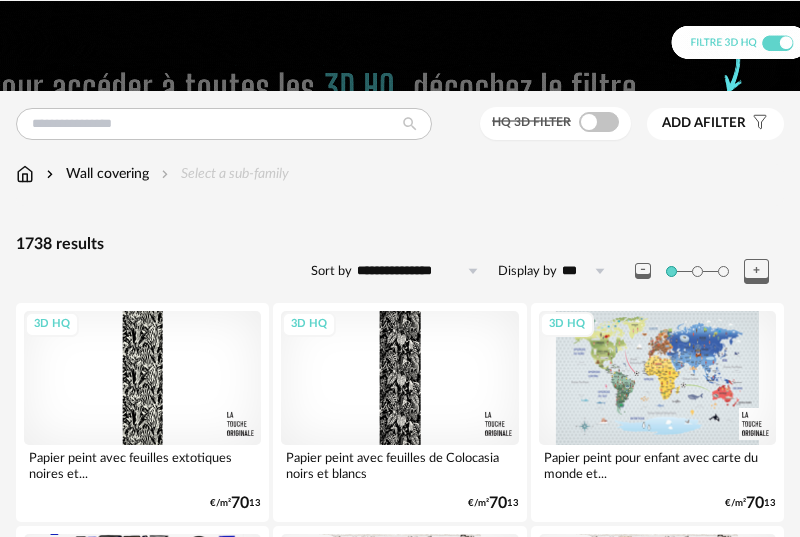scroll, scrollTop: 0, scrollLeft: 0, axis: both 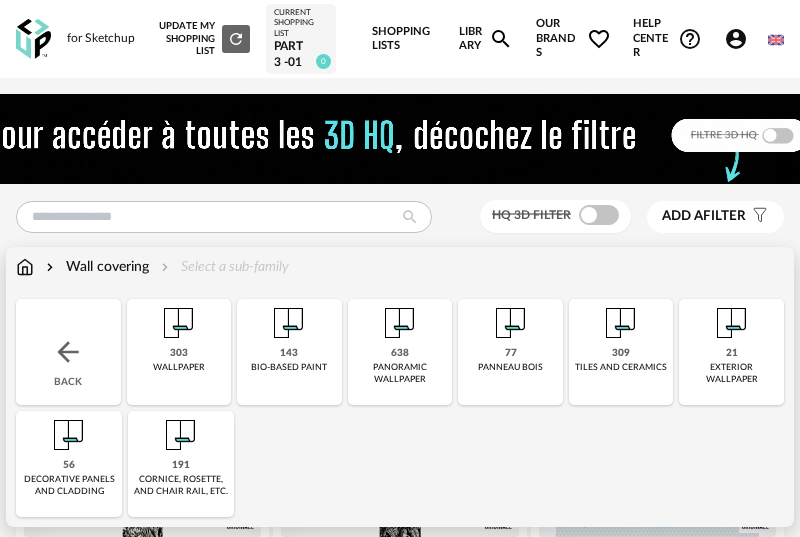 click on "Back" at bounding box center [68, 352] 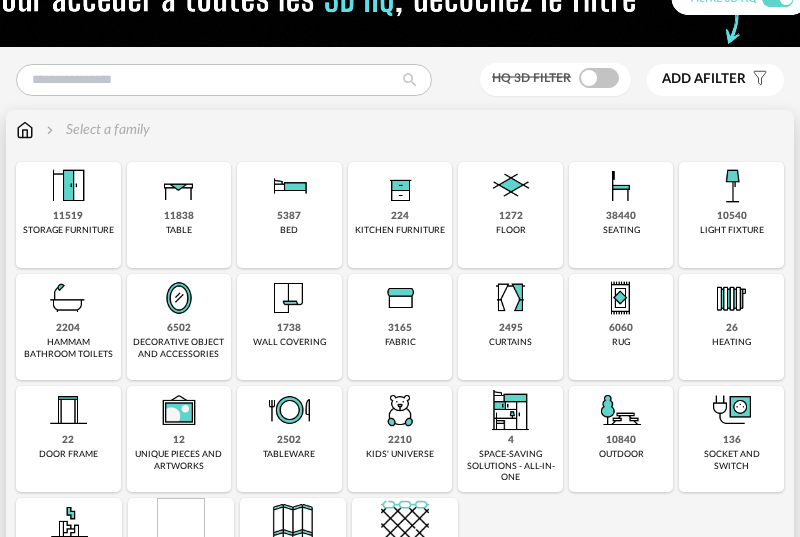 scroll, scrollTop: 132, scrollLeft: 0, axis: vertical 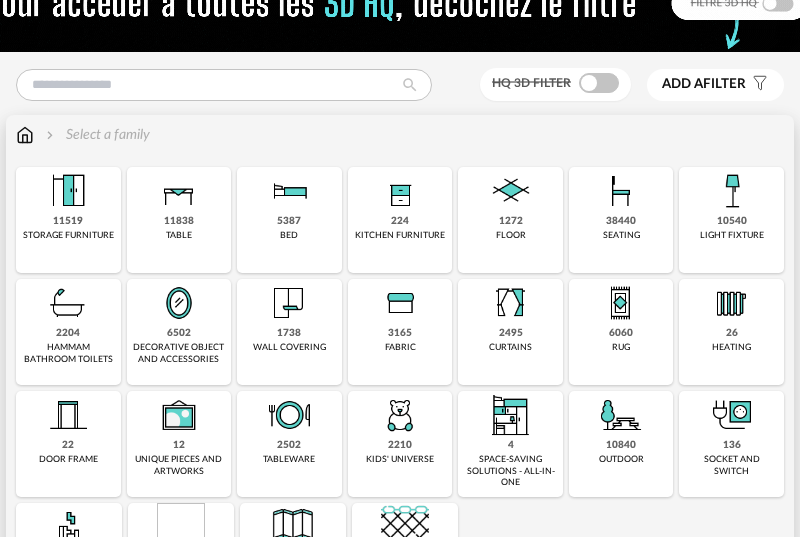 click at bounding box center [289, 191] 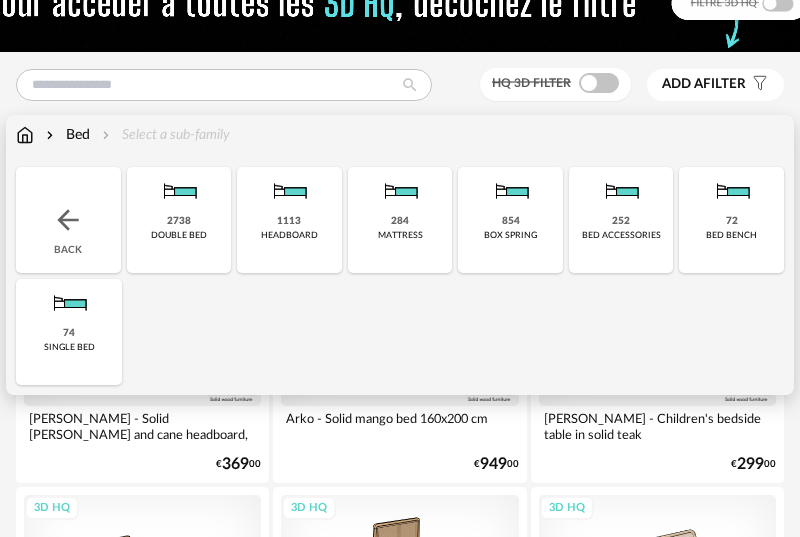 click on "Bed
Select a sub-family" at bounding box center (123, 135) 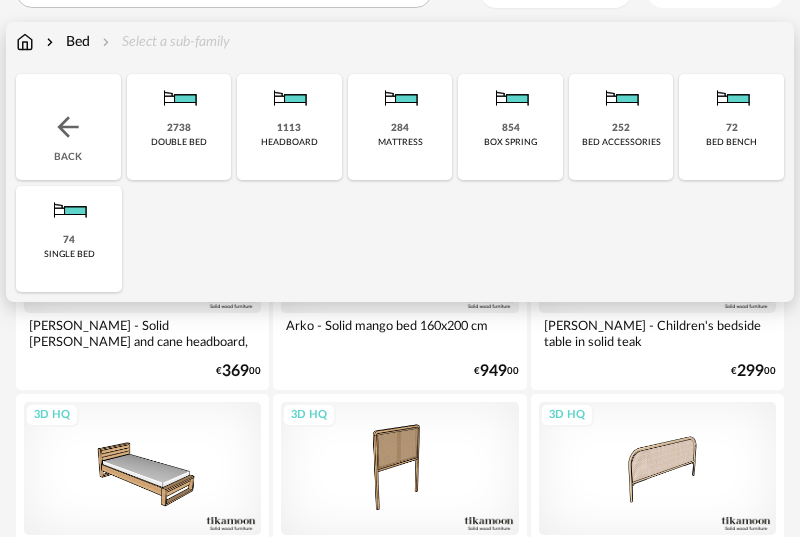 scroll, scrollTop: 226, scrollLeft: 0, axis: vertical 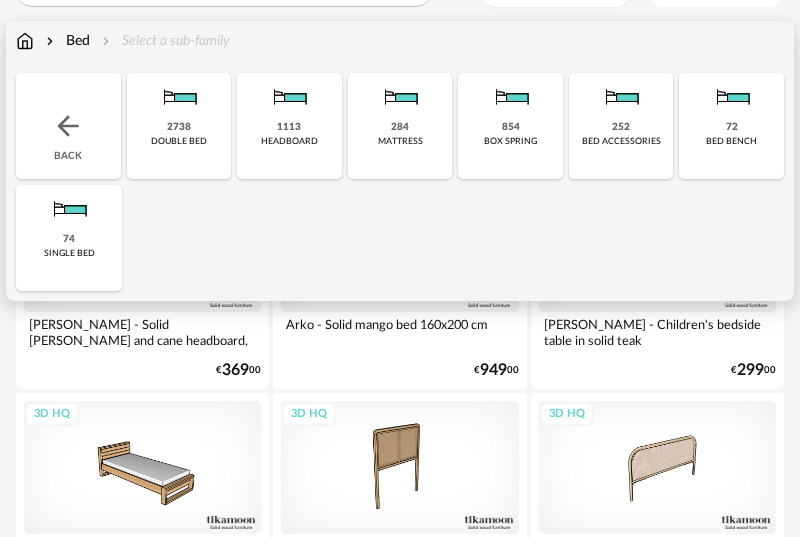 click on "double bed" at bounding box center (179, 141) 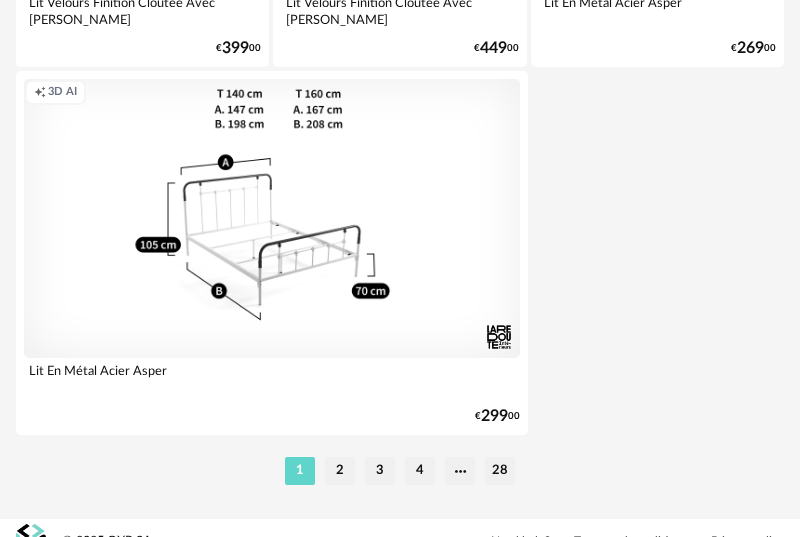 scroll, scrollTop: 7696, scrollLeft: 0, axis: vertical 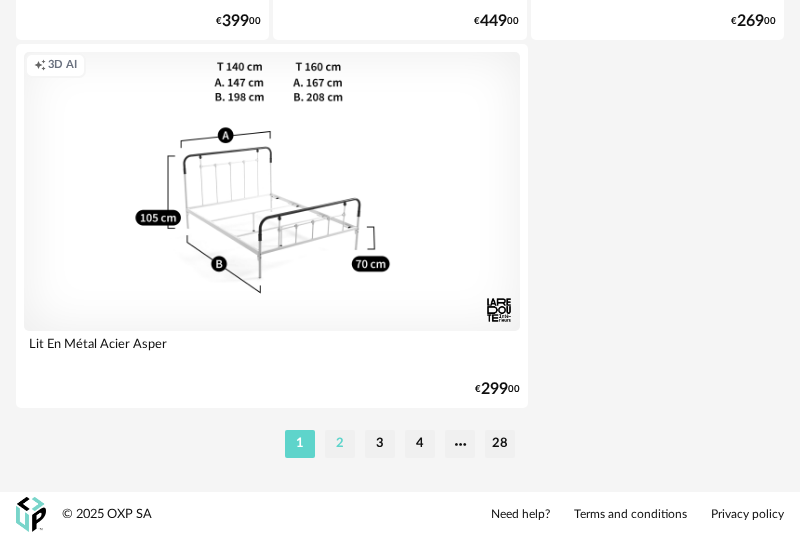 click on "2" at bounding box center [340, 444] 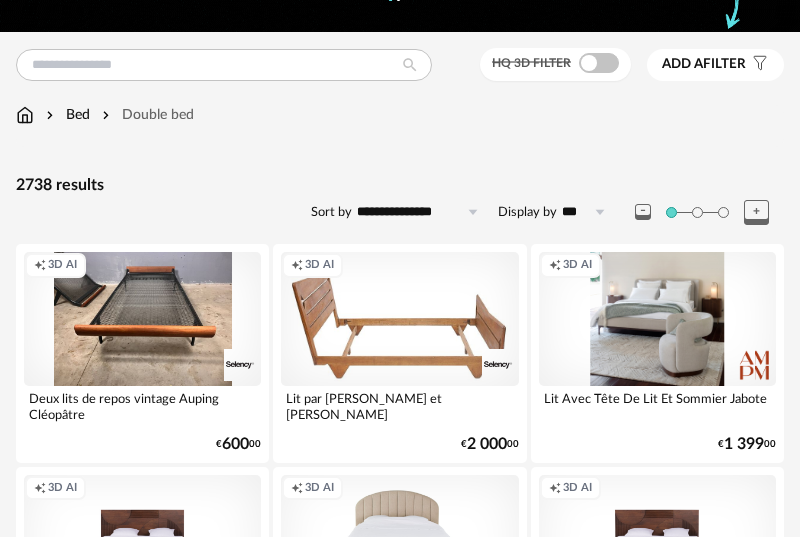 scroll, scrollTop: 191, scrollLeft: 0, axis: vertical 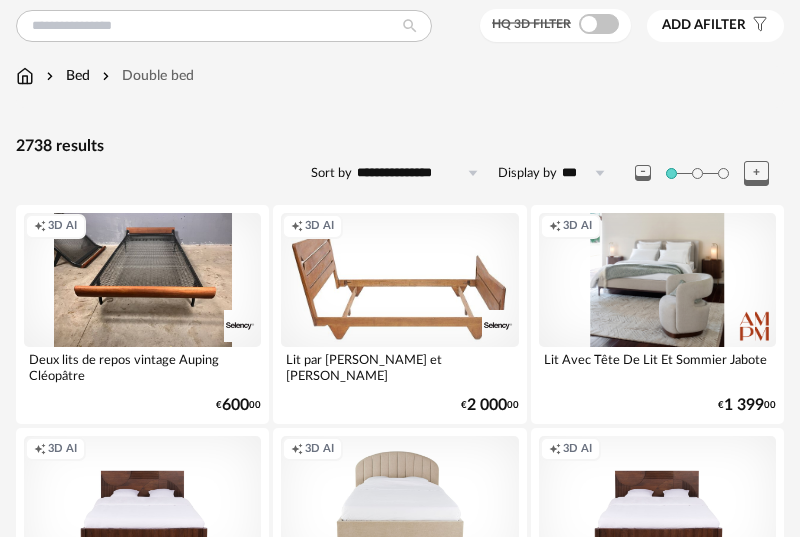 click on "**********" at bounding box center [421, 173] 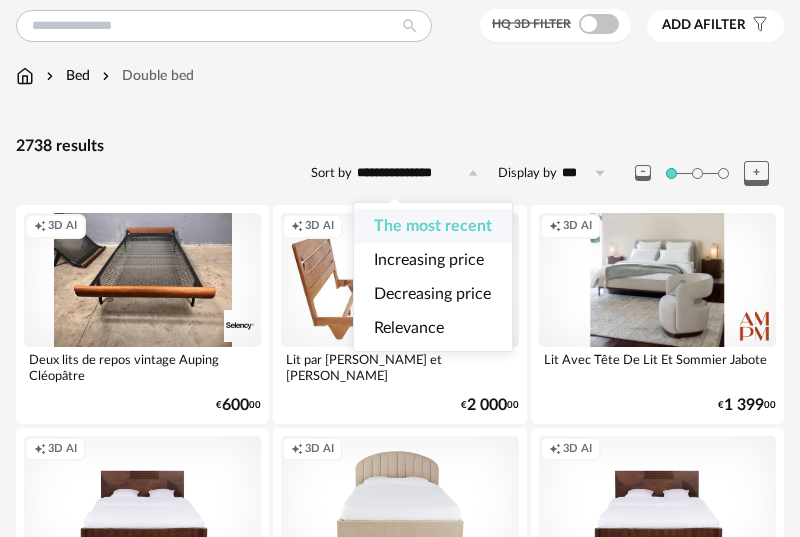 click on "**********" at bounding box center (400, 3949) 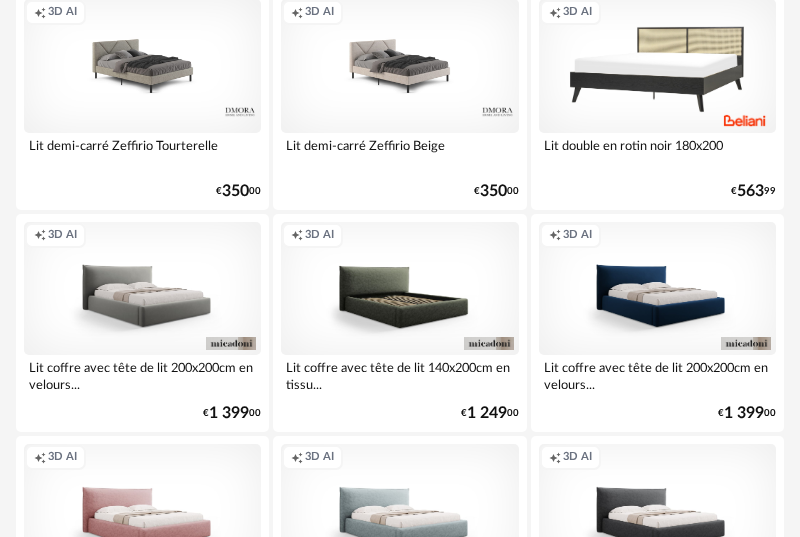 scroll, scrollTop: 2481, scrollLeft: 0, axis: vertical 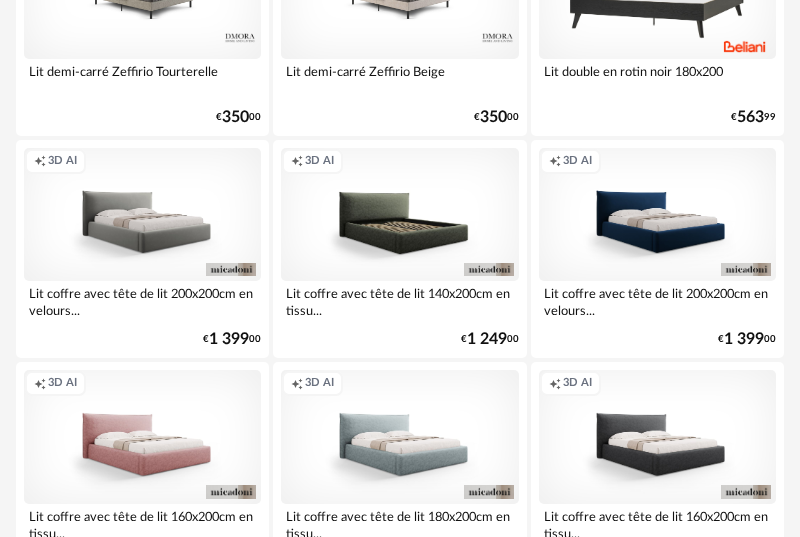 click on "Creation icon   3D AI" at bounding box center [399, 214] 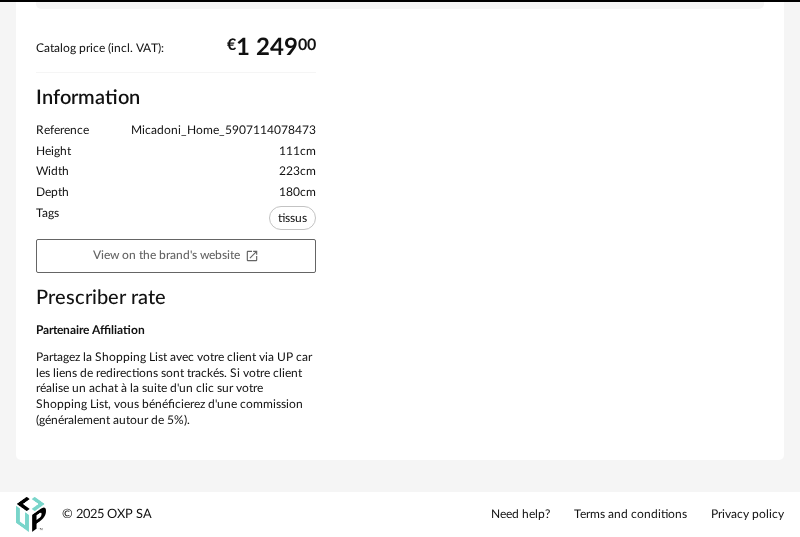 scroll, scrollTop: 0, scrollLeft: 0, axis: both 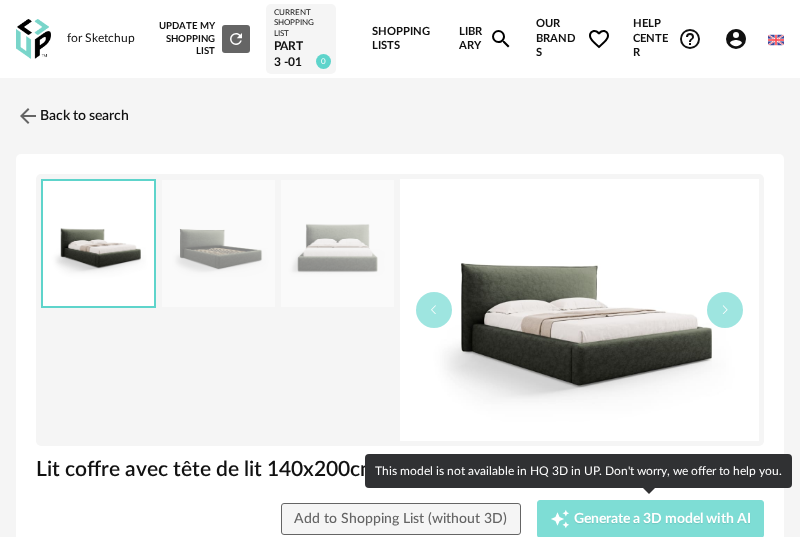 click on "Creation icon
Generate a 3D model with AI" at bounding box center [651, 519] 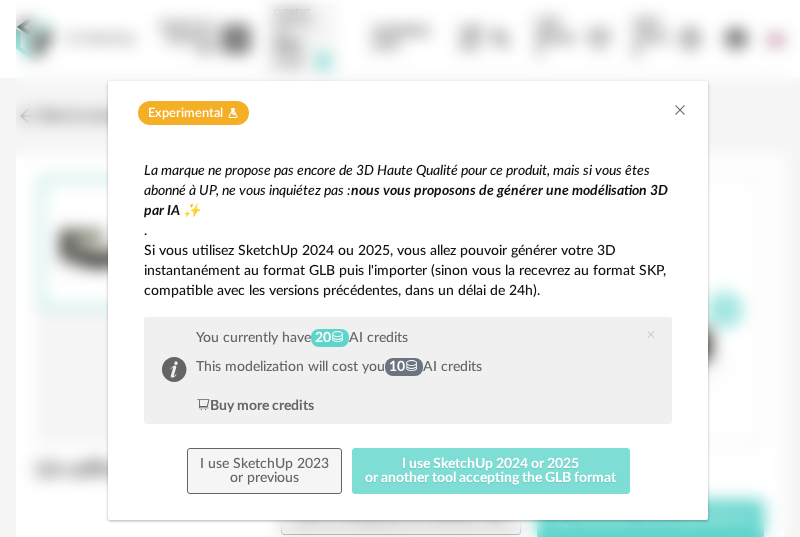 click on "I use SketchUp 2024 or 2025 or another tool accepting the GLB format" at bounding box center (491, 471) 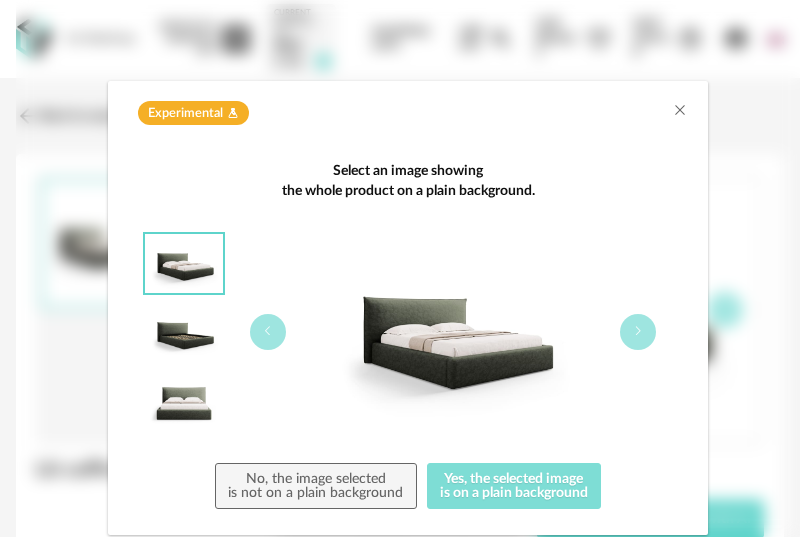 click on "Yes, the selected image  is on a plain background" at bounding box center [514, 486] 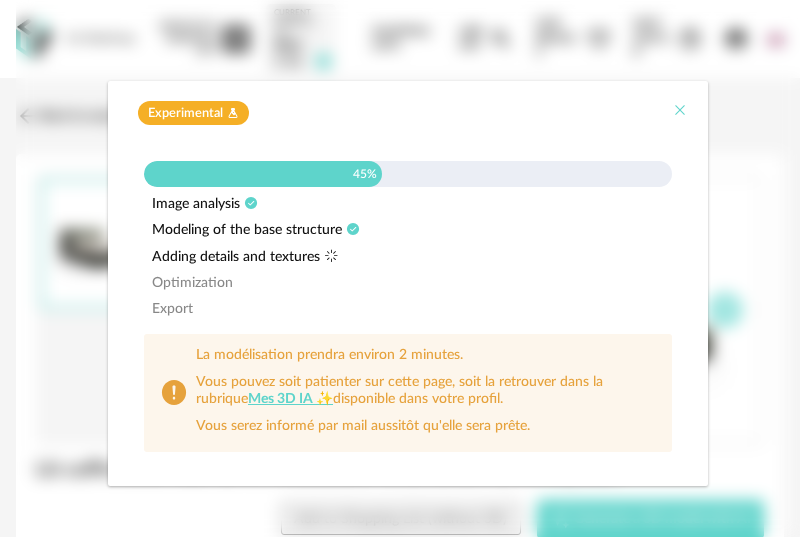 click at bounding box center (680, 110) 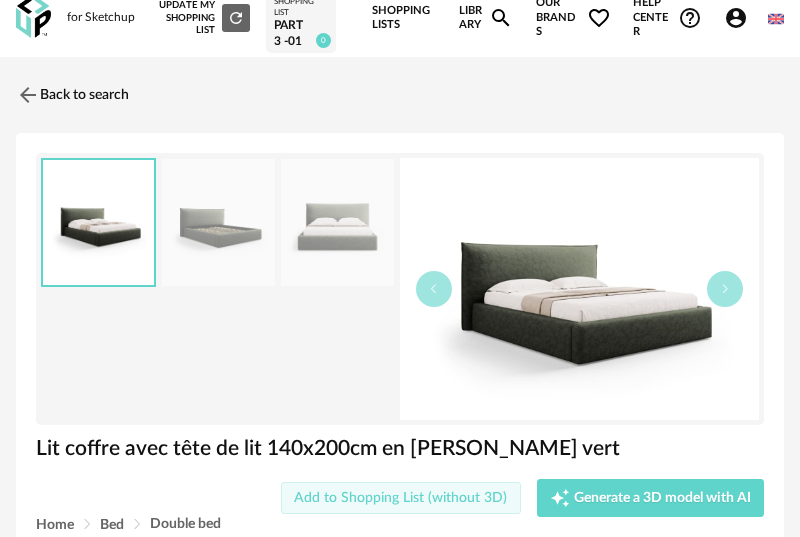 scroll, scrollTop: 0, scrollLeft: 0, axis: both 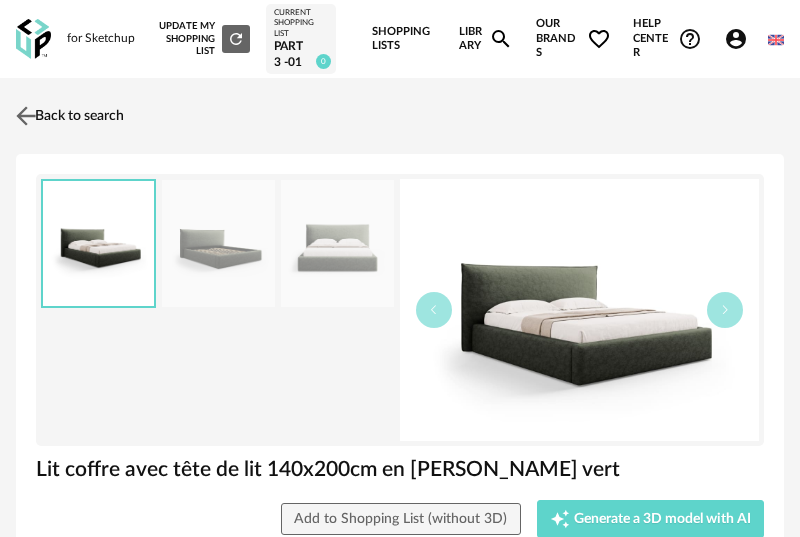 click on "Back to search" at bounding box center [67, 116] 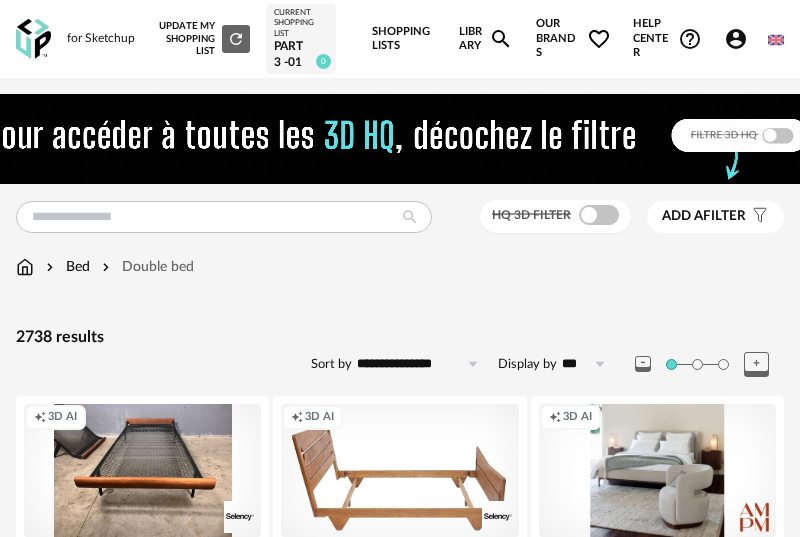 scroll, scrollTop: 172, scrollLeft: 0, axis: vertical 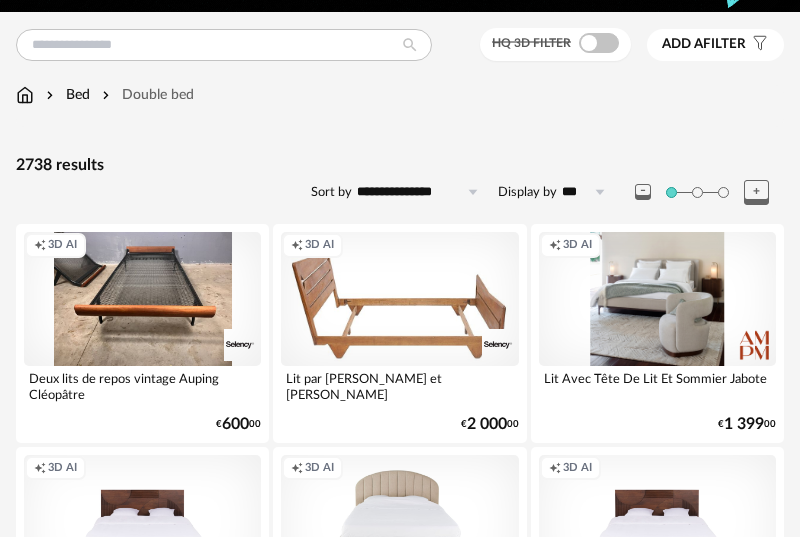 click on "Add a" at bounding box center [682, 44] 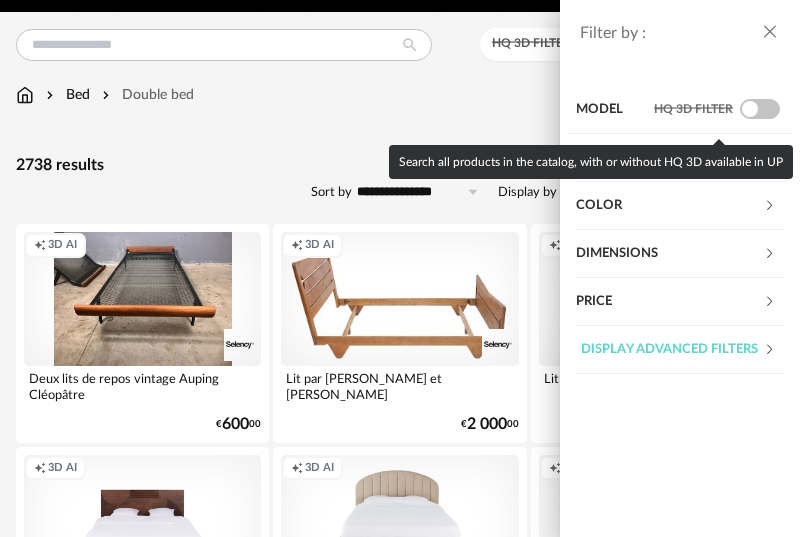 click at bounding box center [760, 109] 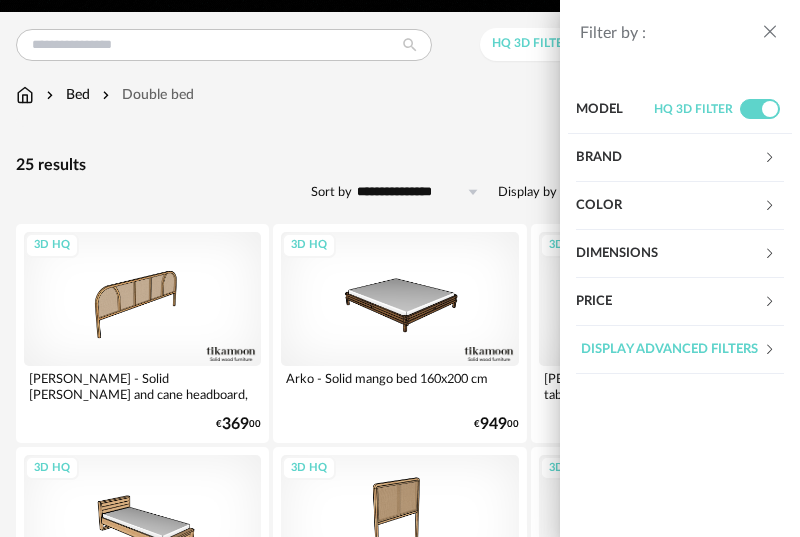 click at bounding box center [770, 32] 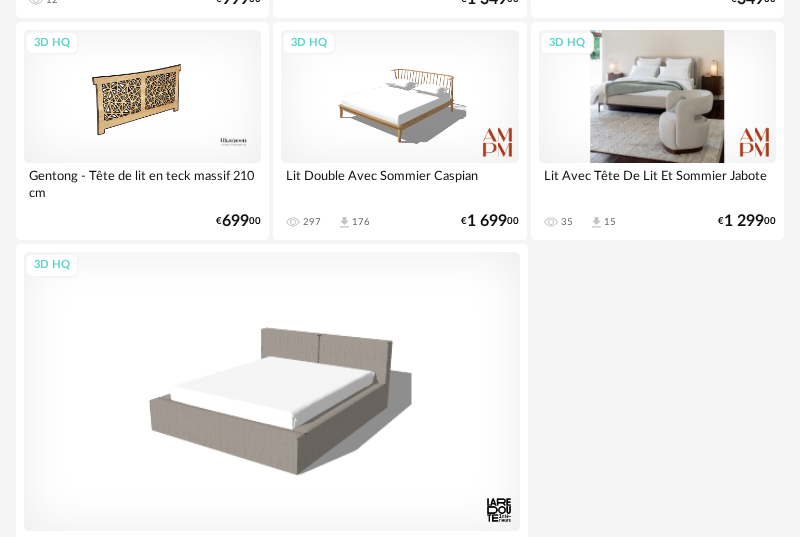 scroll, scrollTop: 1909, scrollLeft: 0, axis: vertical 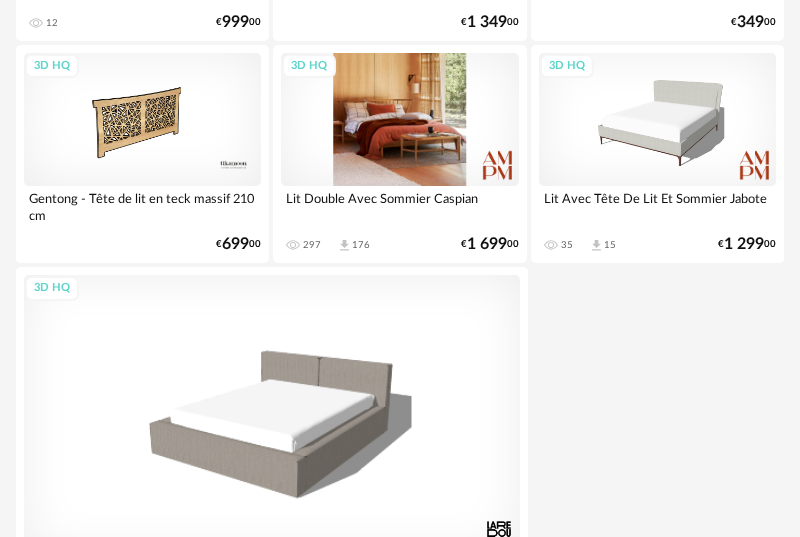 click on "3D HQ" at bounding box center [399, 119] 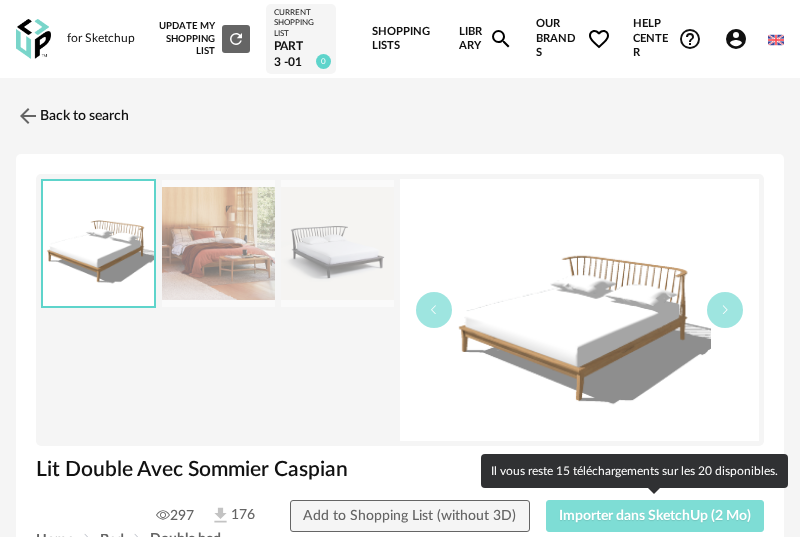 click on "Importer dans SketchUp (2 Mo)" at bounding box center (655, 516) 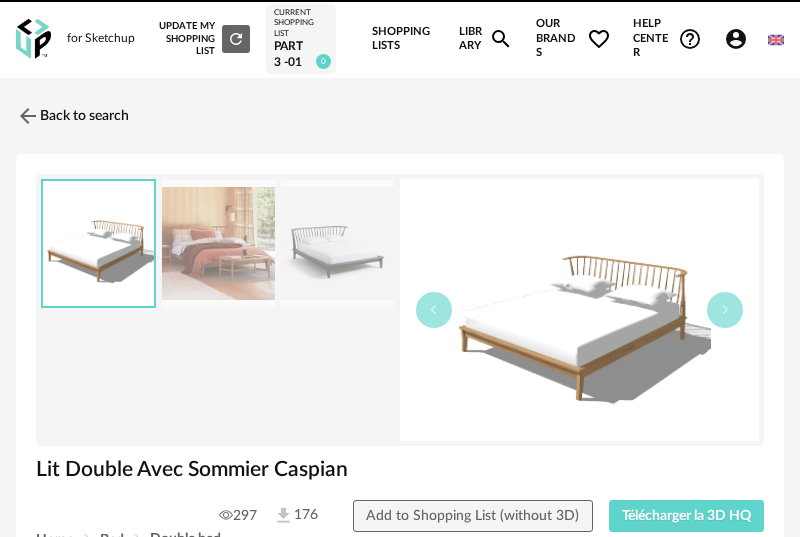 scroll, scrollTop: 0, scrollLeft: 0, axis: both 